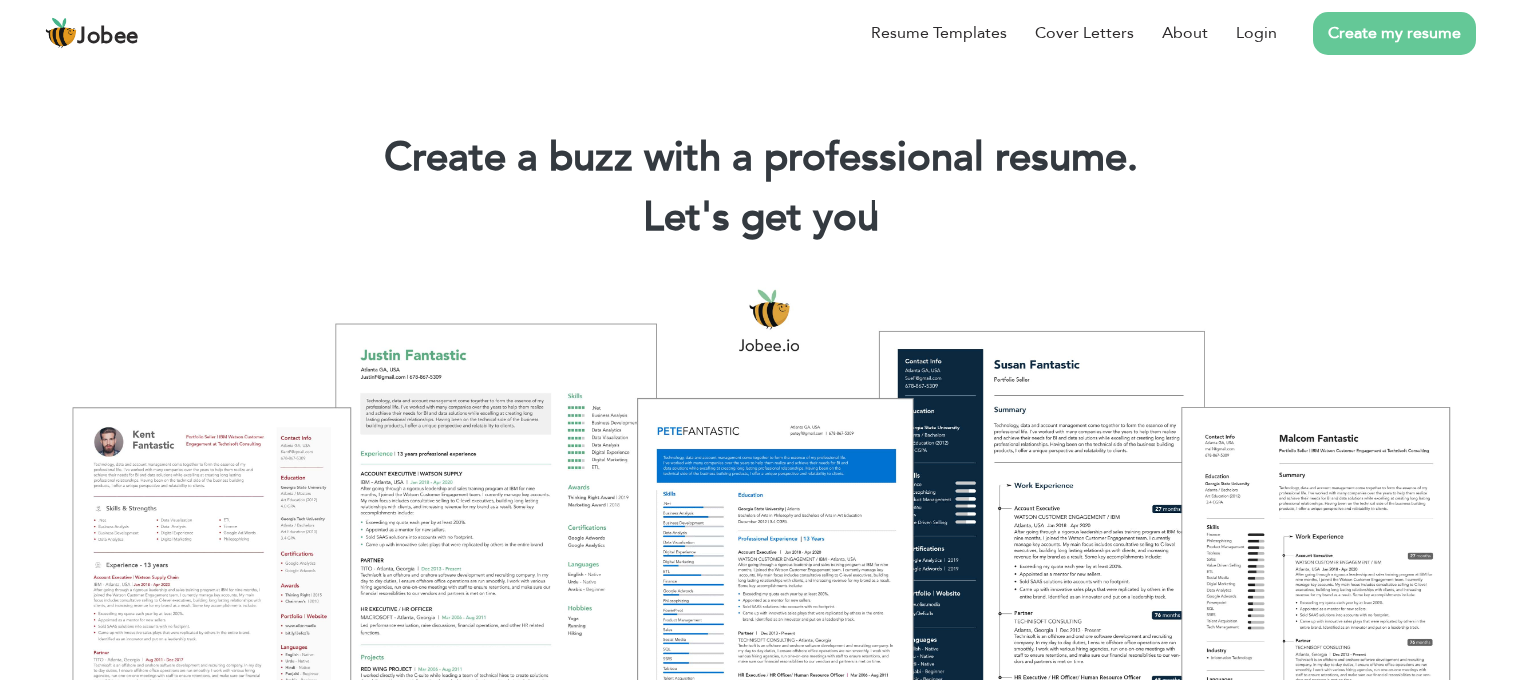 scroll, scrollTop: 0, scrollLeft: 0, axis: both 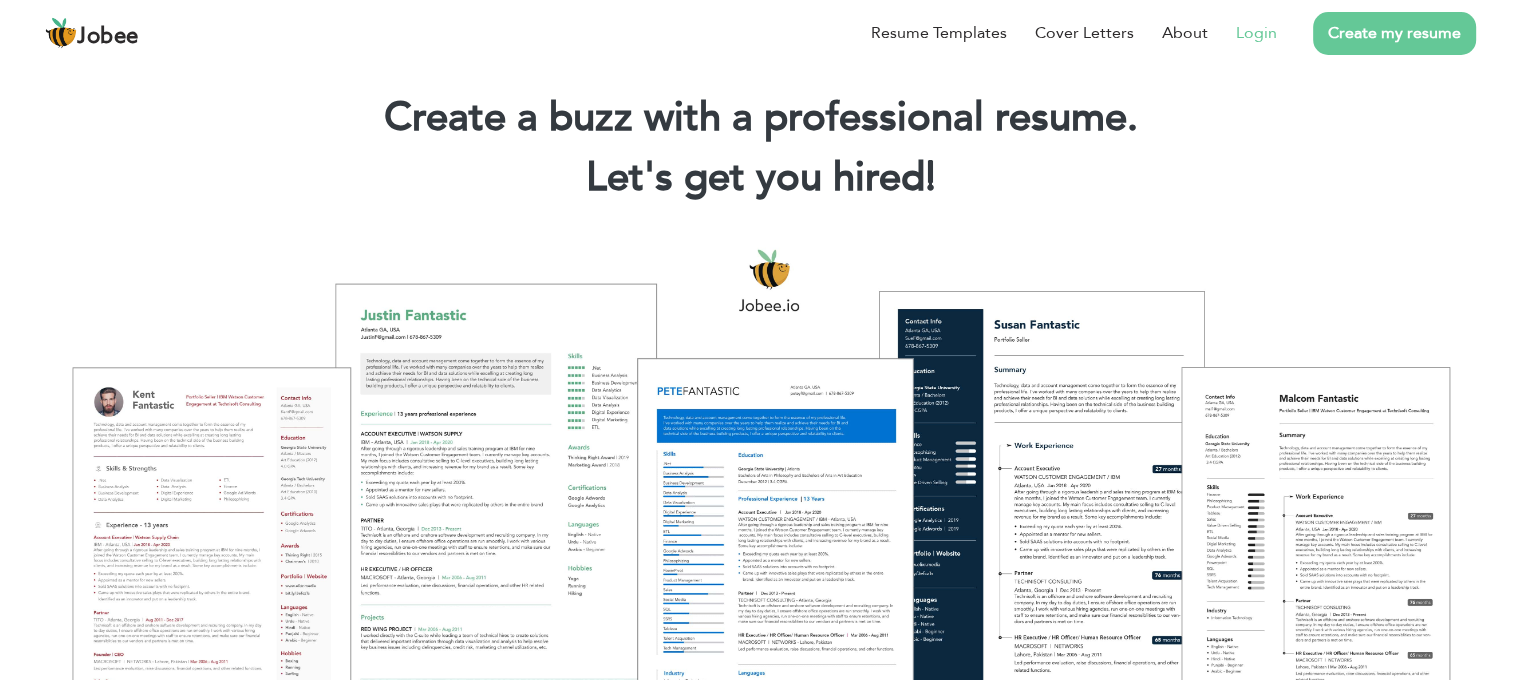 click on "Login" at bounding box center [1256, 33] 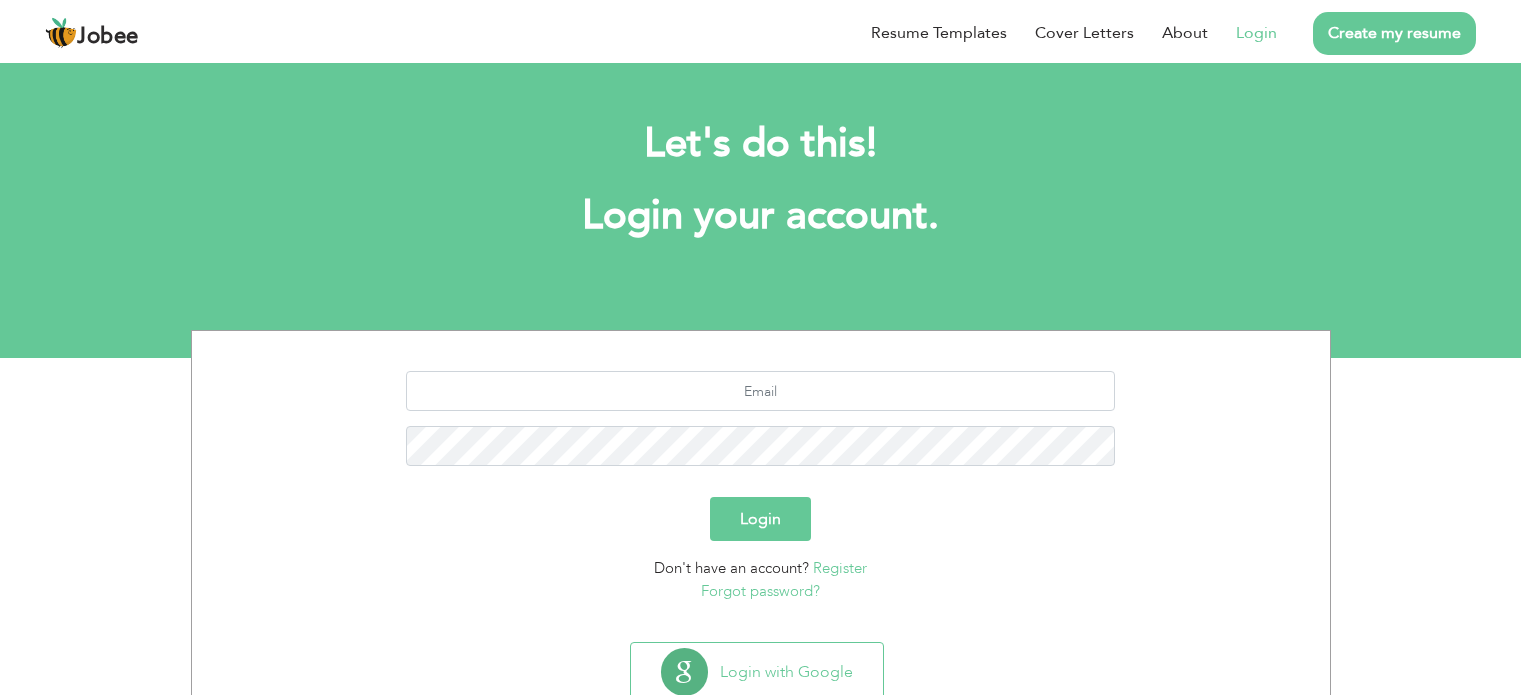 scroll, scrollTop: 0, scrollLeft: 0, axis: both 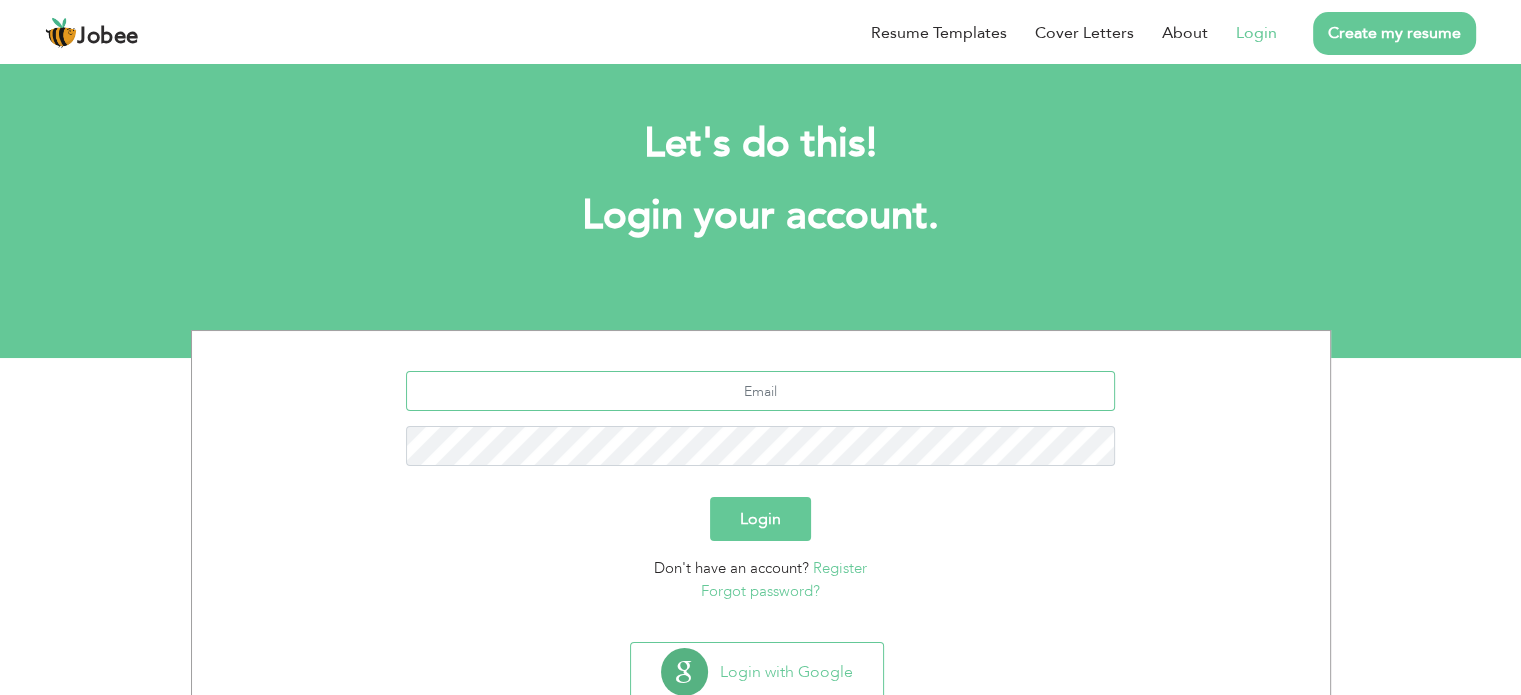 click at bounding box center (760, 391) 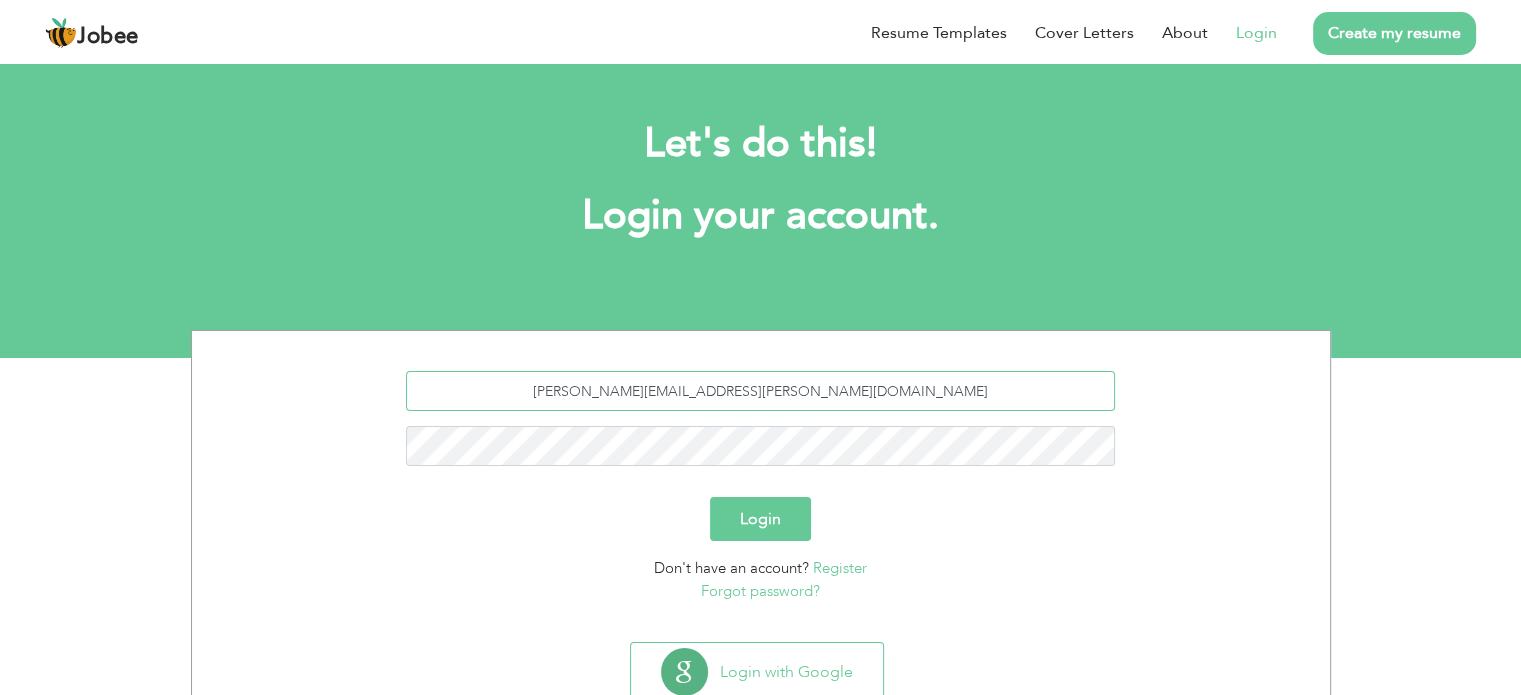 type on "[PERSON_NAME][EMAIL_ADDRESS][PERSON_NAME][DOMAIN_NAME]" 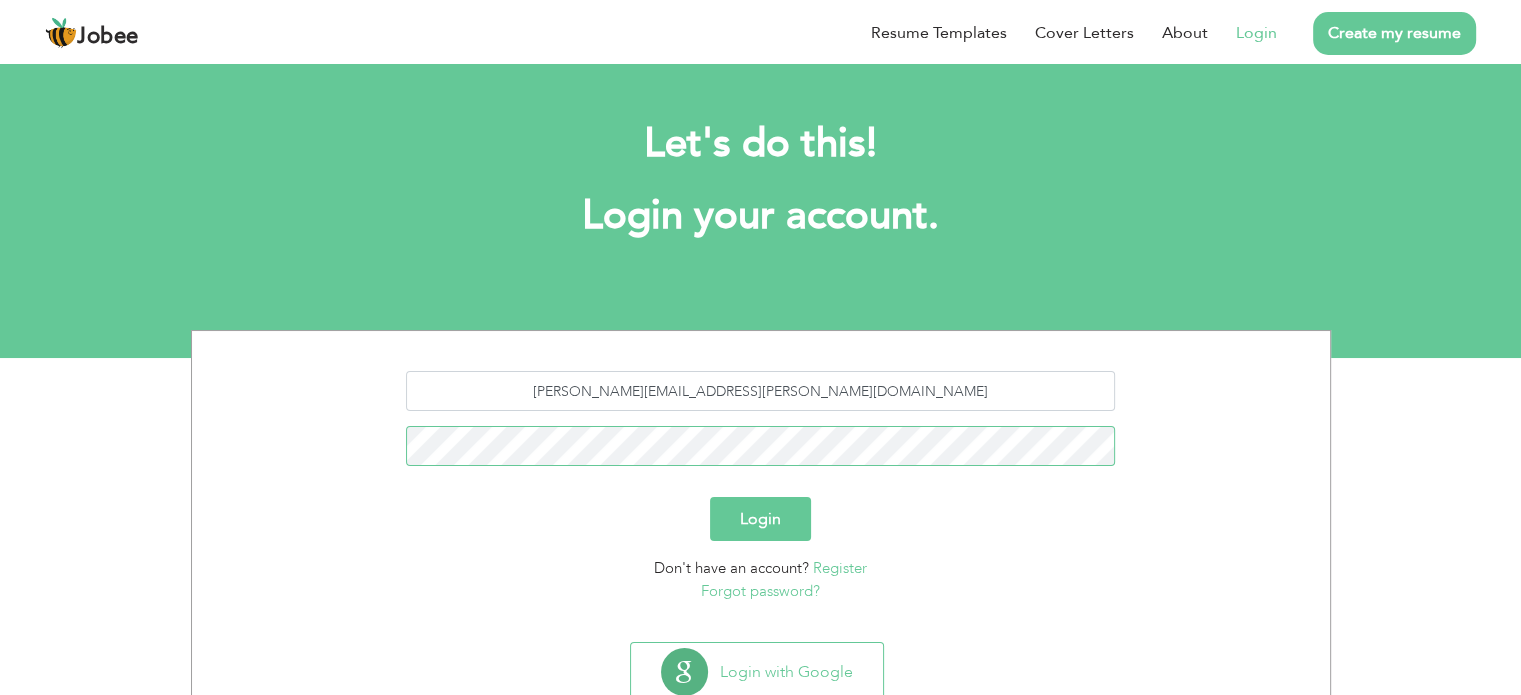 click on "Login" at bounding box center [760, 519] 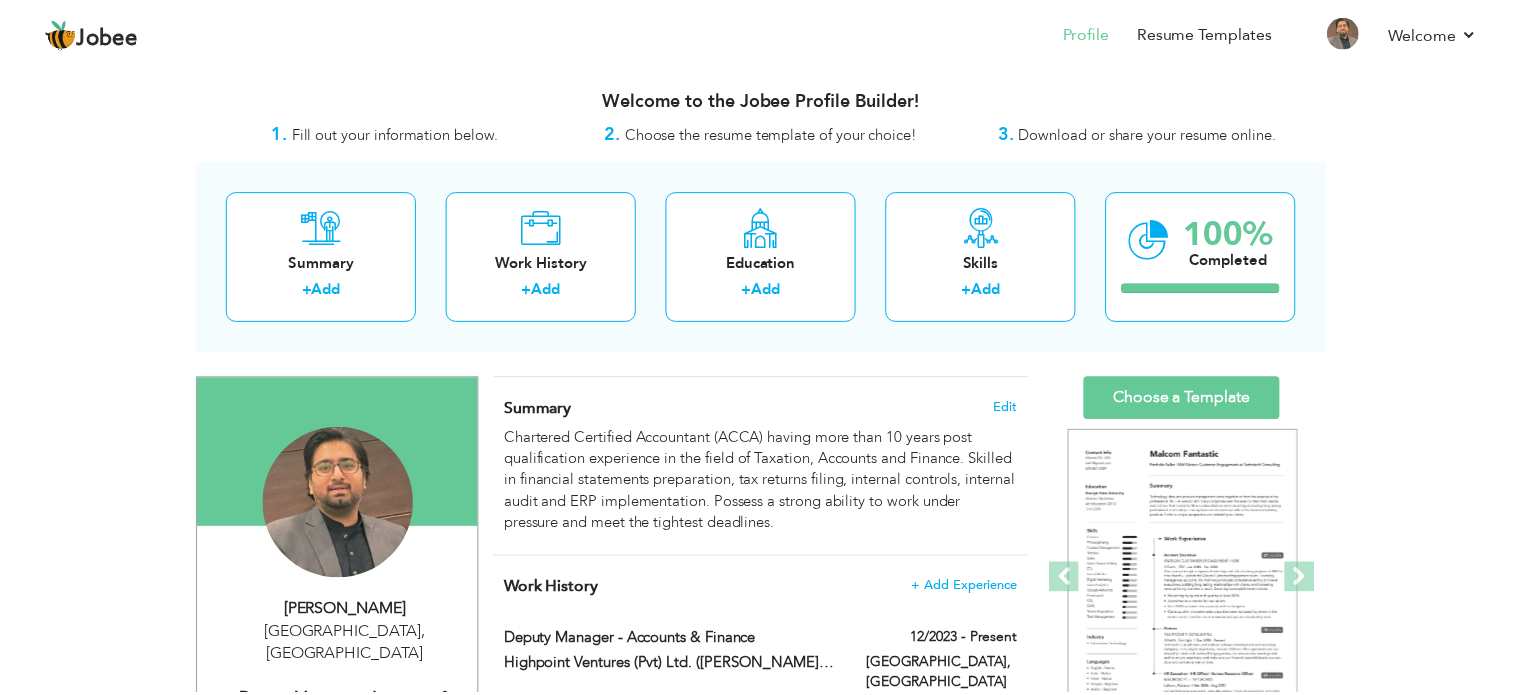 scroll, scrollTop: 0, scrollLeft: 0, axis: both 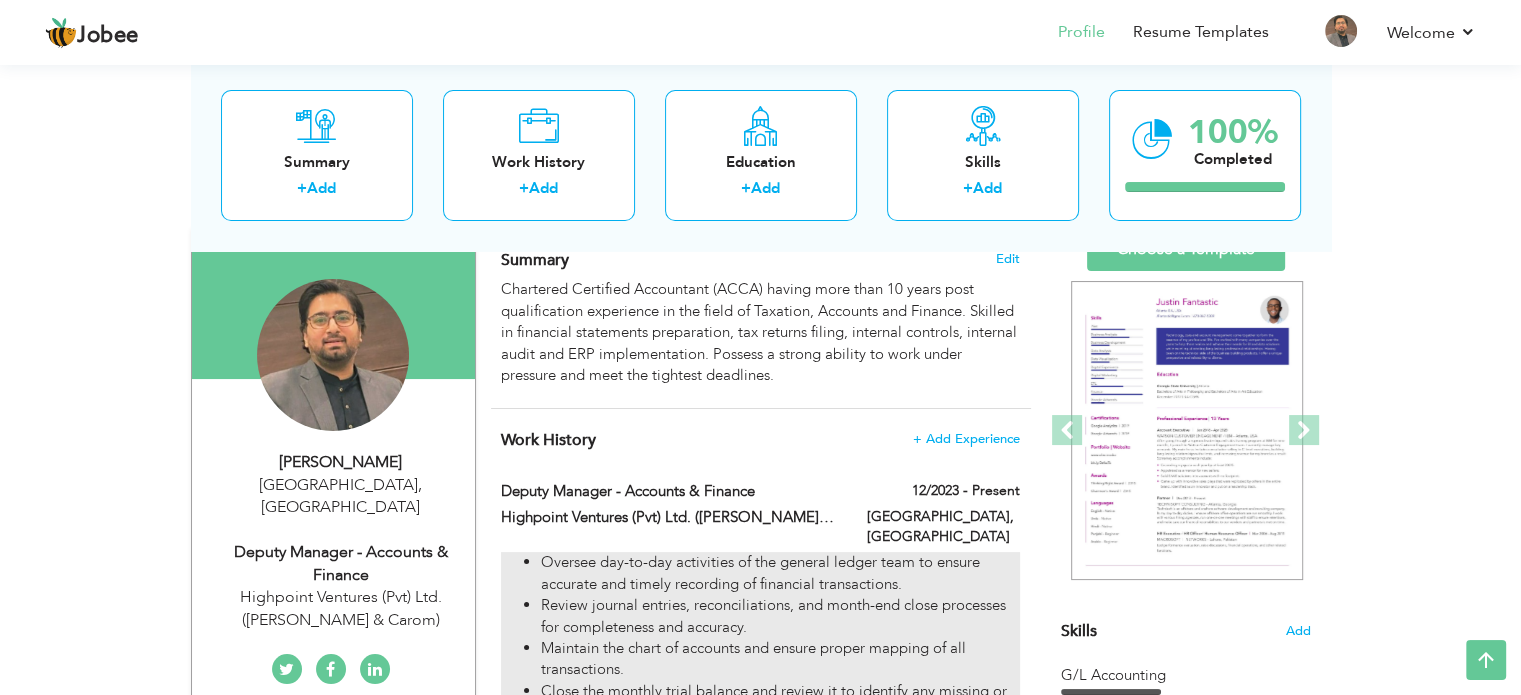 click on "Oversee day-to-day activities of the general ledger team to ensure accurate and timely recording of financial transactions." at bounding box center (780, 573) 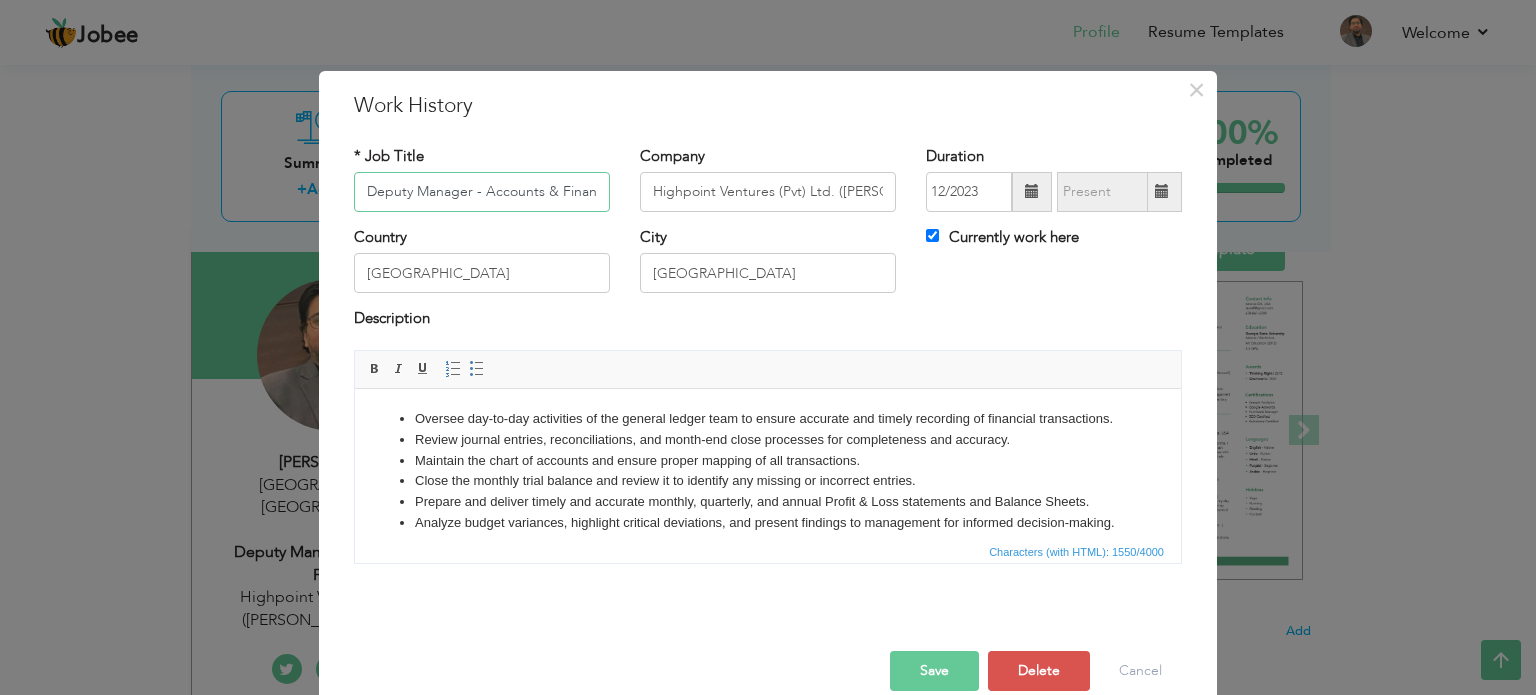 scroll, scrollTop: 0, scrollLeft: 9, axis: horizontal 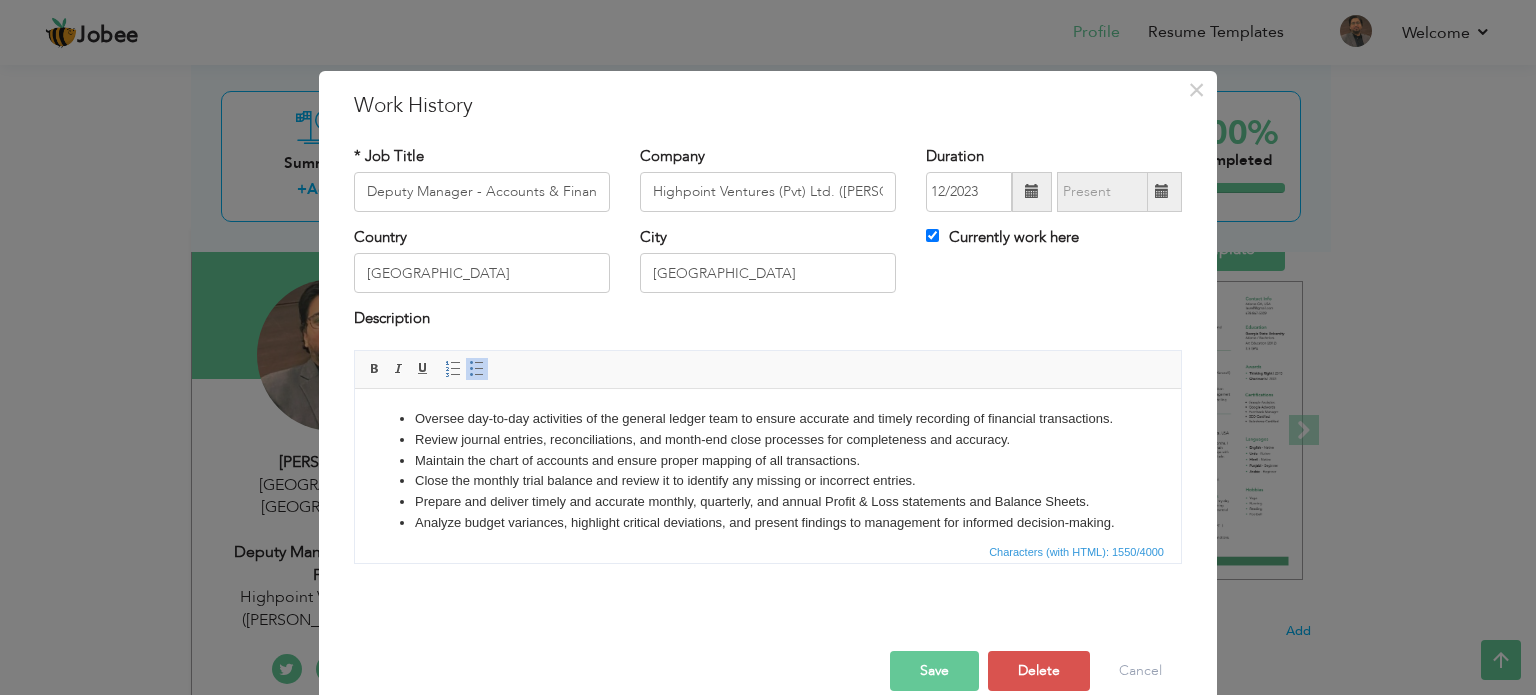 click on "Oversee day-to-day activities of the general ledger team to ensure accurate and timely recording of financial transactions." at bounding box center (768, 418) 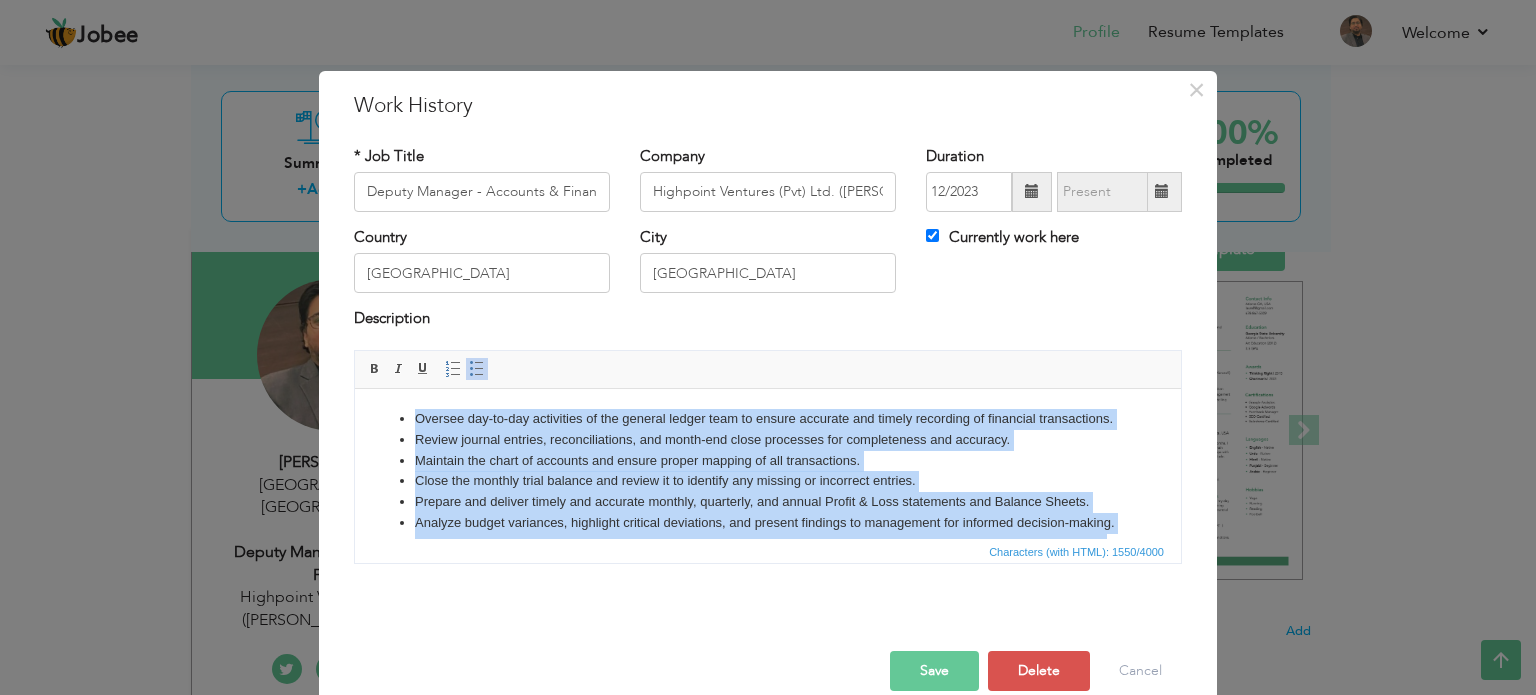 copy on "Oversee day-to-day activities of the general ledger team to ensure accurate and timely recording of financial transactions. Review journal entries, reconciliations, and month-end close processes for completeness and accuracy. Maintain the chart of accounts and ensure proper mapping of all transactions. Close the monthly trial balance and review it to identify any missing or incorrect entries. Prepare and deliver timely and accurate monthly, quarterly, and annual Profit & Loss statements and Balance Sheets. Analyze budget variances, highlight critical deviations, and present findings to management for informed decision-making. Coordinate with auditors to ensure smooth and timely completion of audits by providing necessary data, documentation, and justifications. Reconcile all bank accounts and prepare Bank Reconciliation Statements (BRS) for sign-off. Prepare vendor payable and advance reports, including aging analysis, and ensure periodic reconciliation of vendor balances. Monitor and renew lease agreement..." 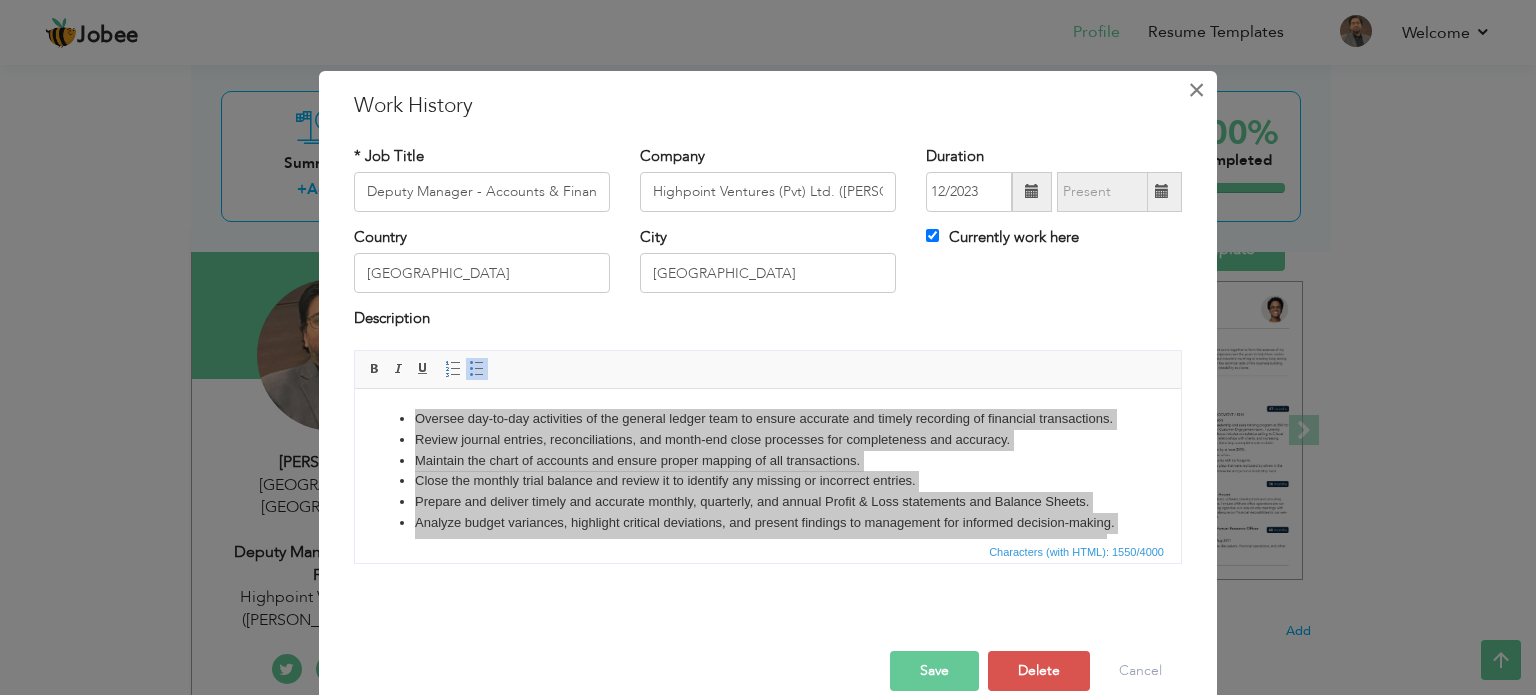 click on "×" at bounding box center [1196, 90] 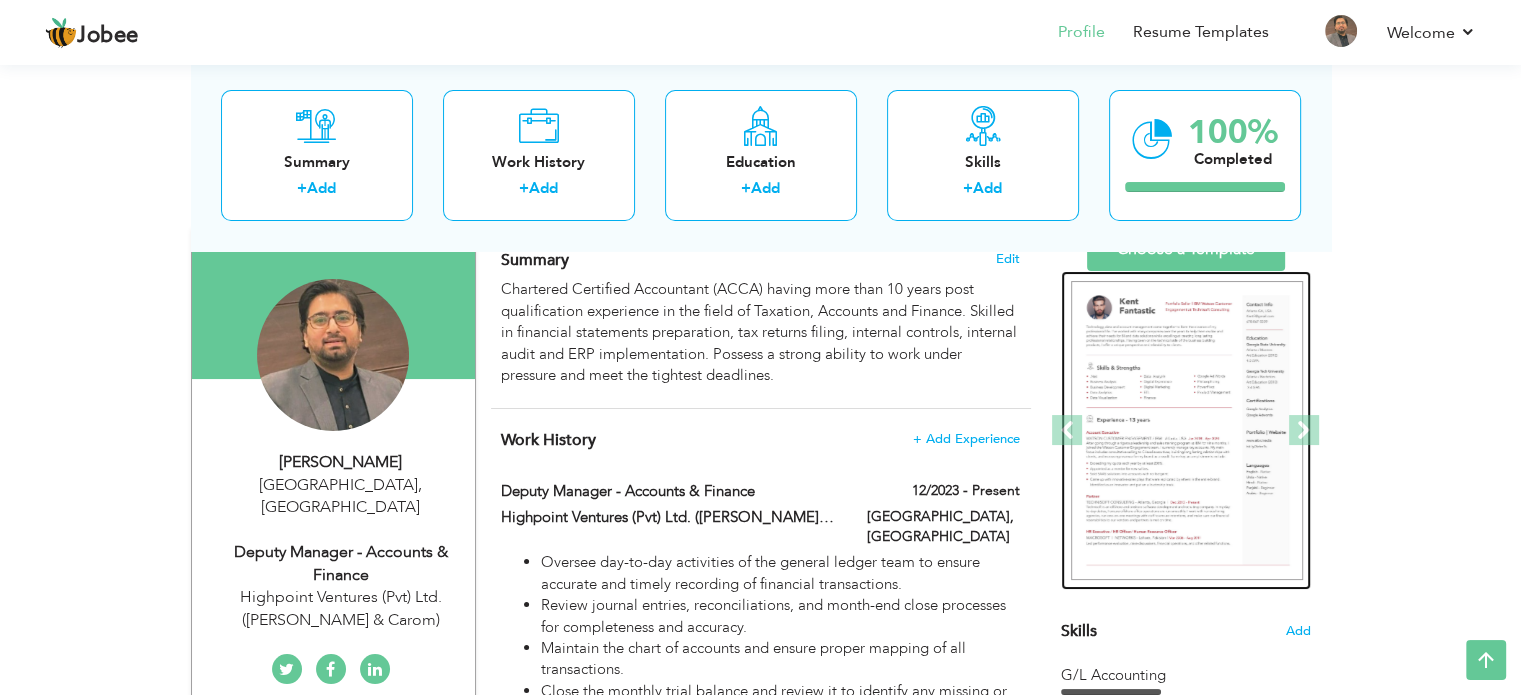 click at bounding box center (1187, 431) 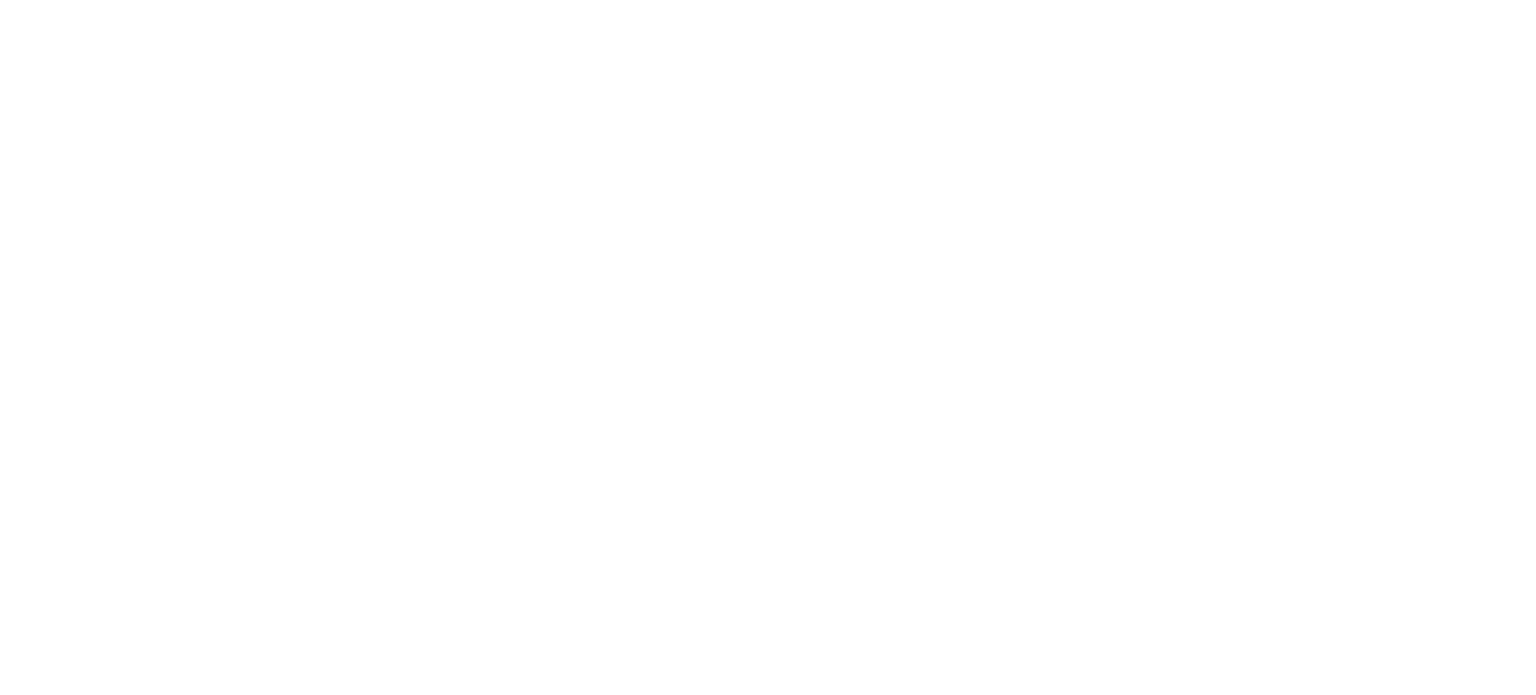 scroll, scrollTop: 0, scrollLeft: 0, axis: both 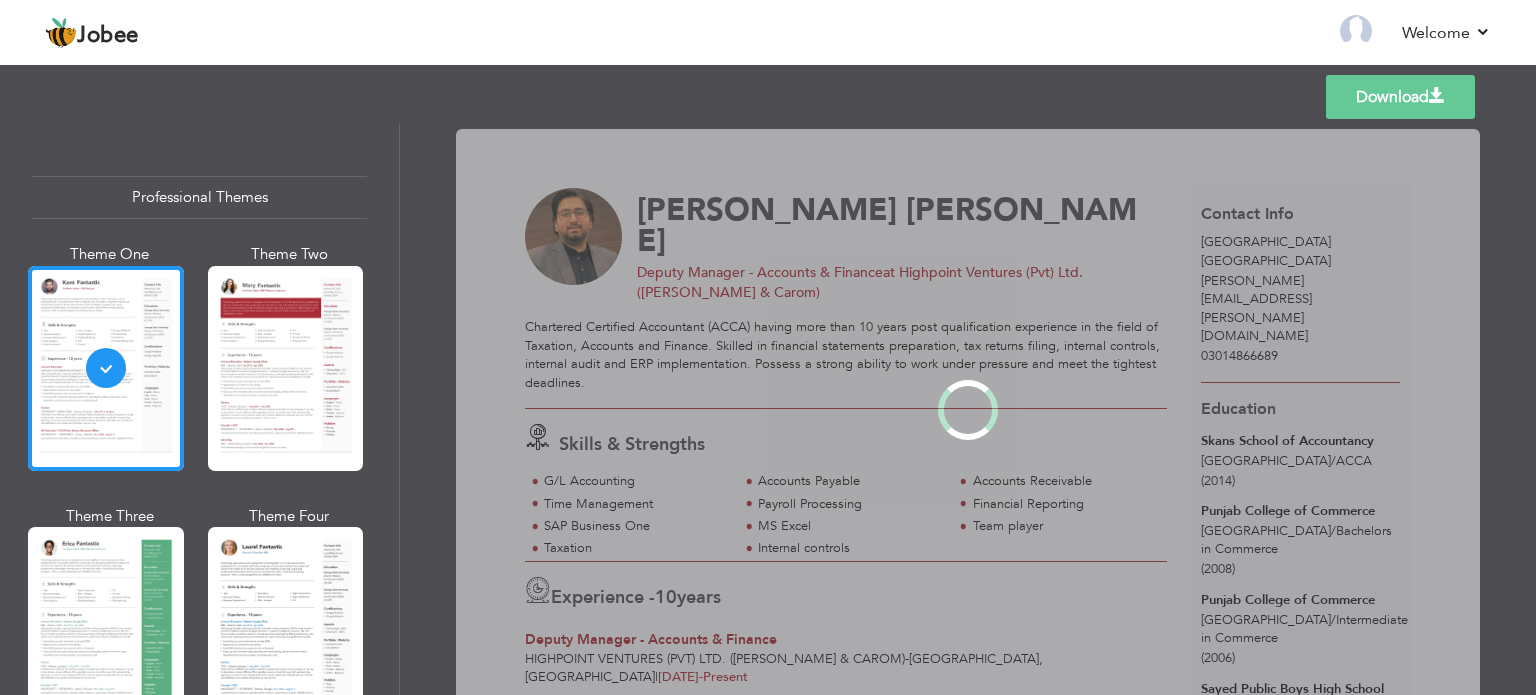 click on "Download" at bounding box center (1400, 97) 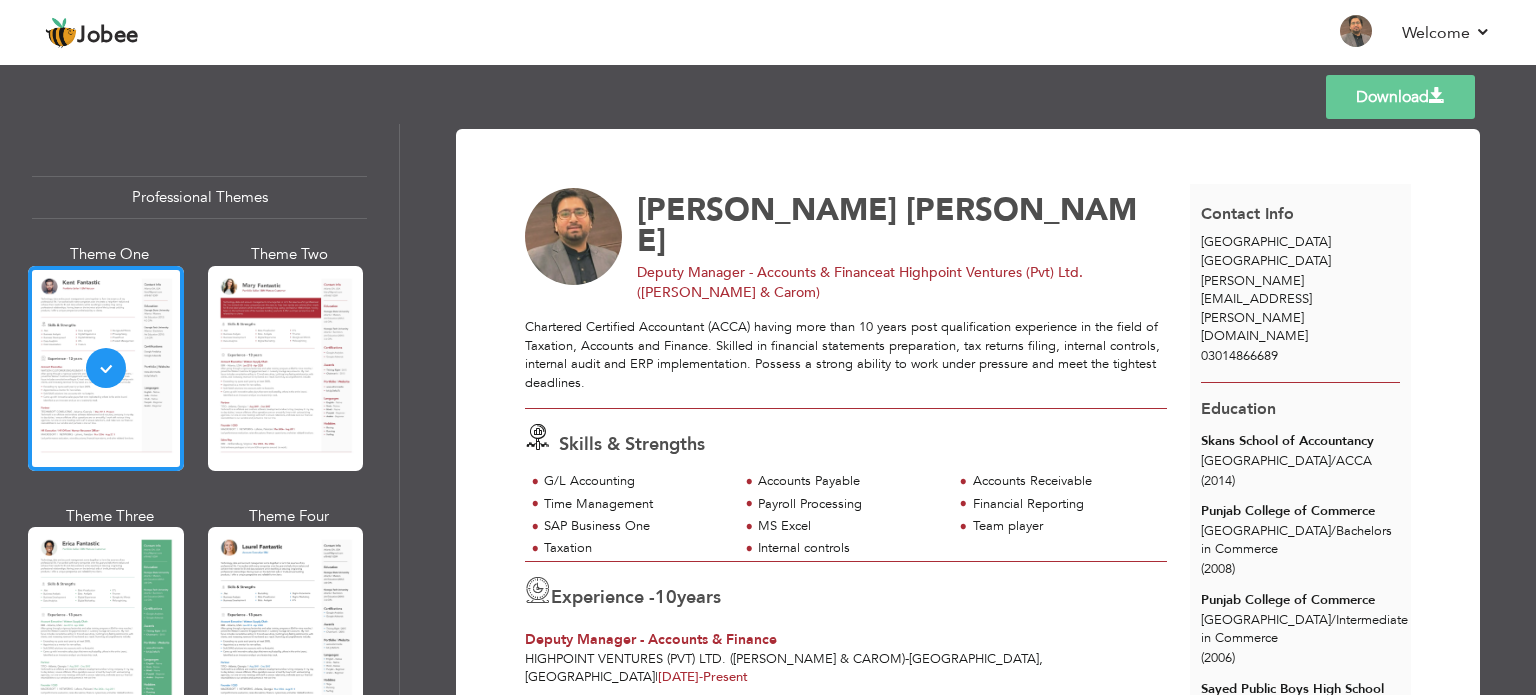 click on "Payroll Processing" at bounding box center [849, 504] 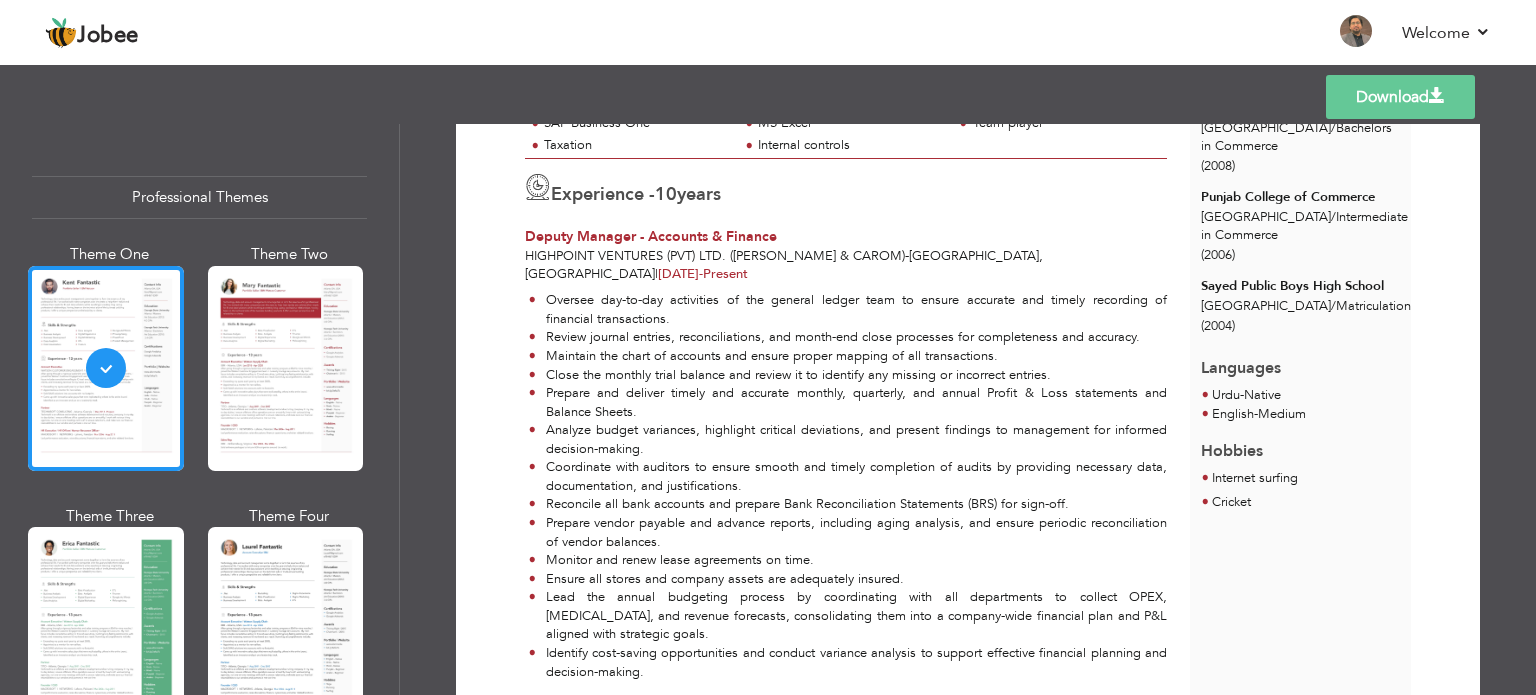 scroll, scrollTop: 400, scrollLeft: 0, axis: vertical 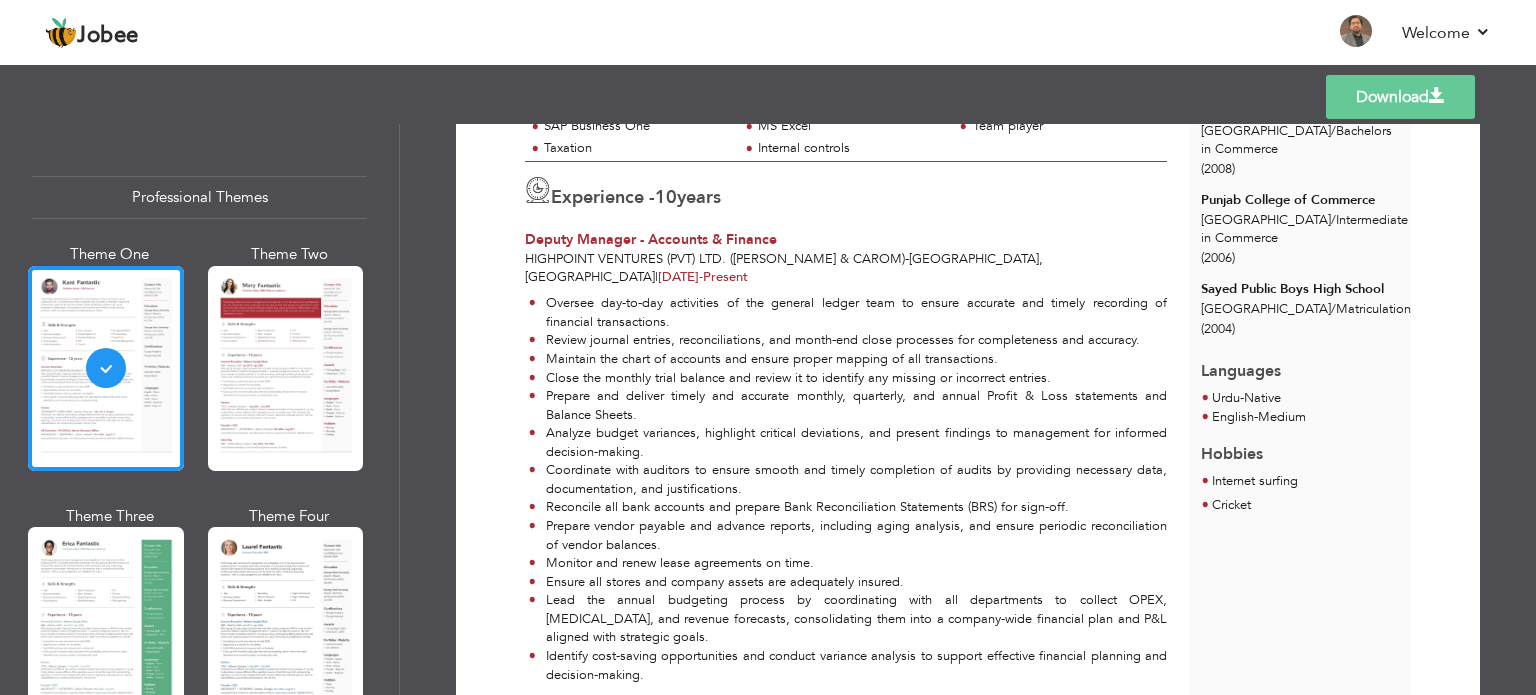 click on "Afraz Saleem   Faizi
Deputy Manager -  Accounts & Finance  at Highpoint Ventures (Pvt) Ltd. (Hopscotch & Carom)
Skills & Strengths
MS Excel 10" at bounding box center [857, 822] 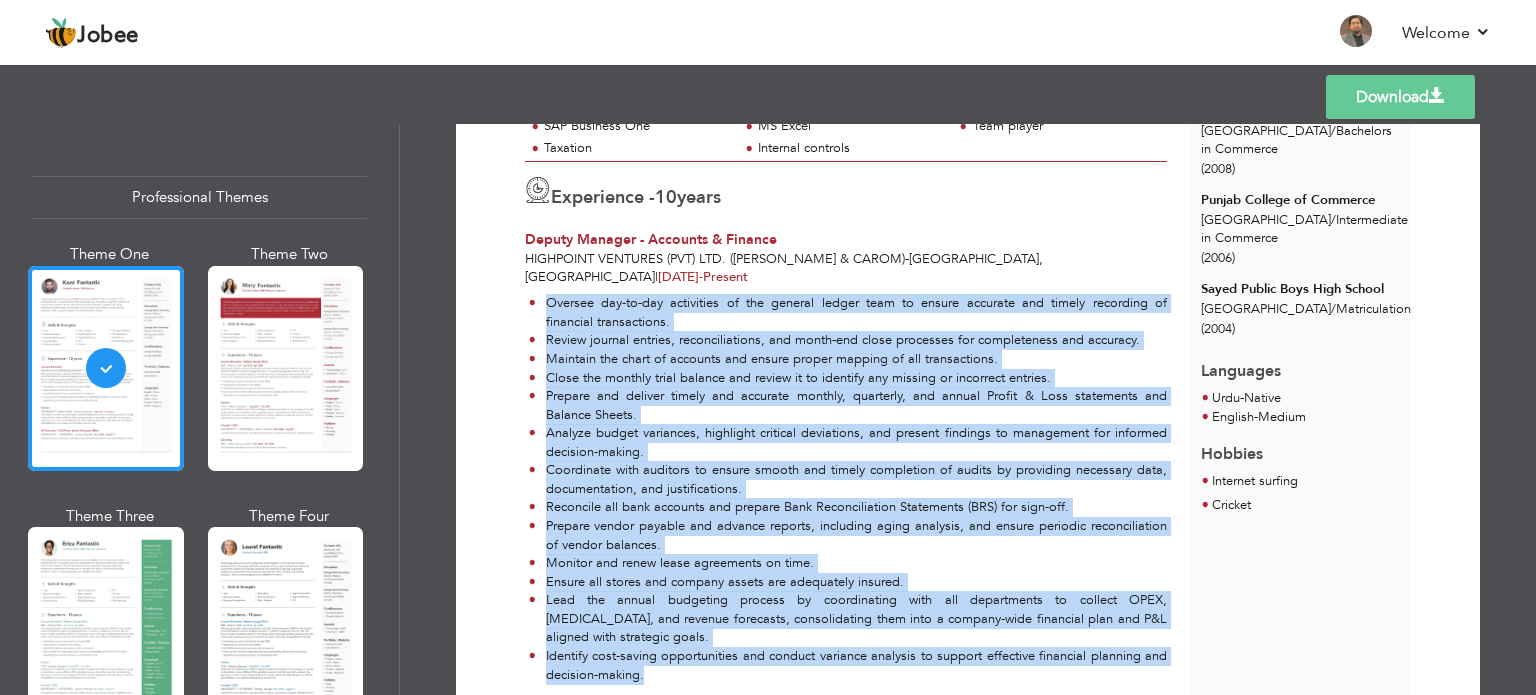 drag, startPoint x: 646, startPoint y: 647, endPoint x: 538, endPoint y: 261, distance: 400.82416 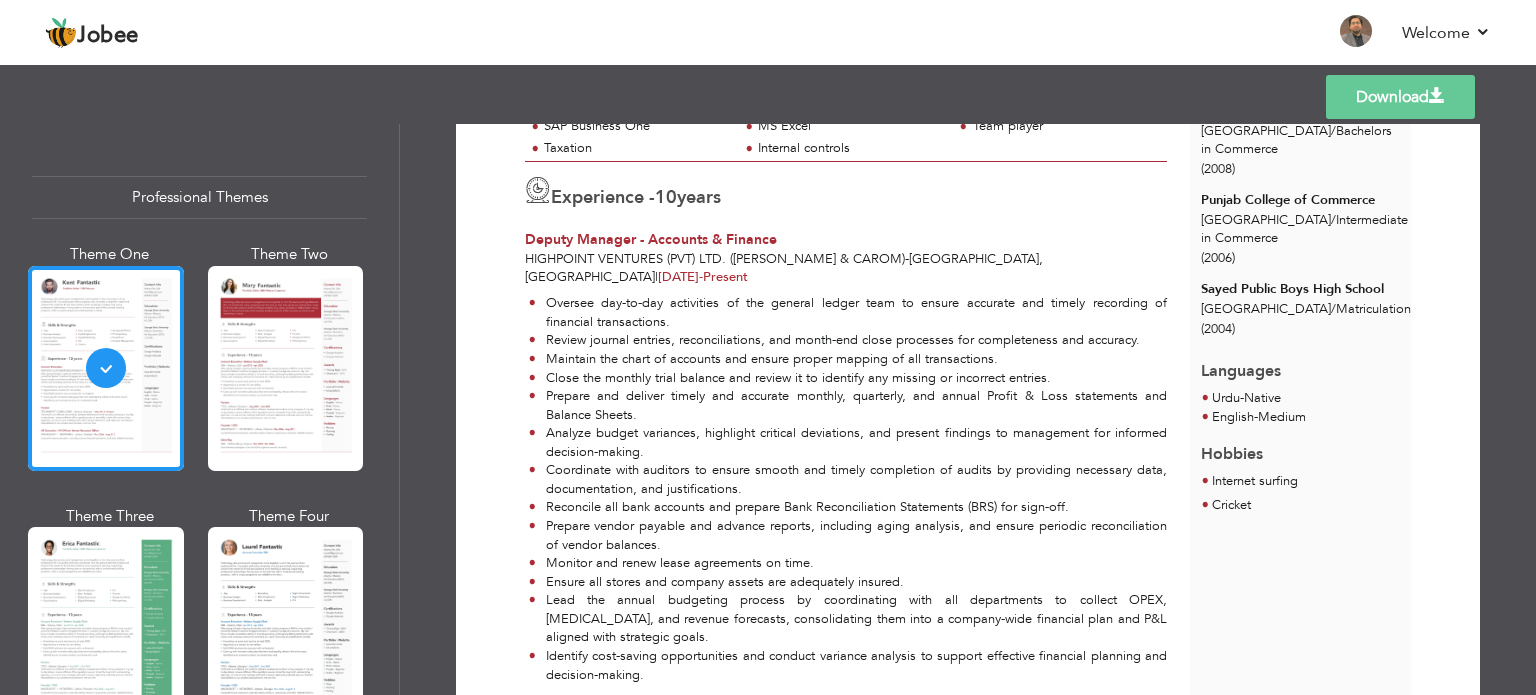 scroll, scrollTop: 300, scrollLeft: 0, axis: vertical 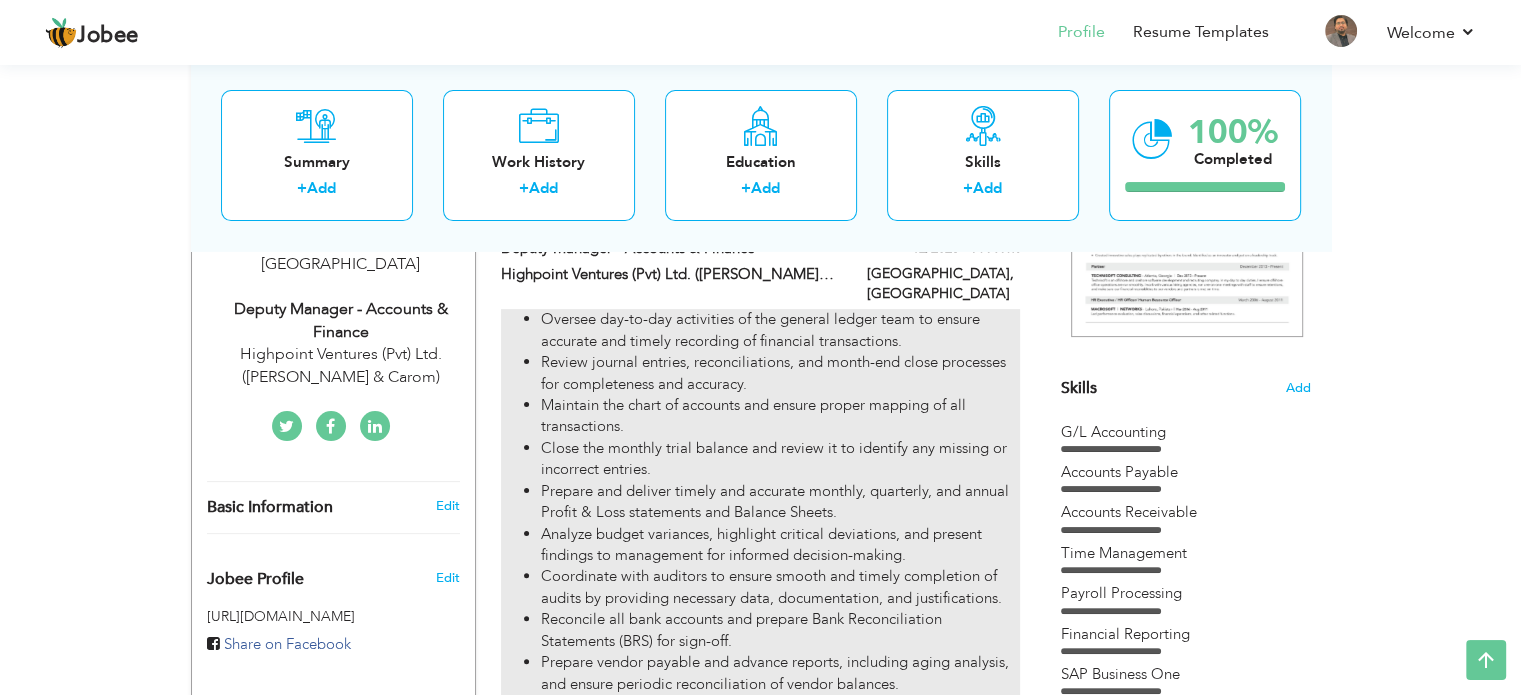 click on "Review journal entries, reconciliations, and month-end close processes for completeness and accuracy." at bounding box center (780, 373) 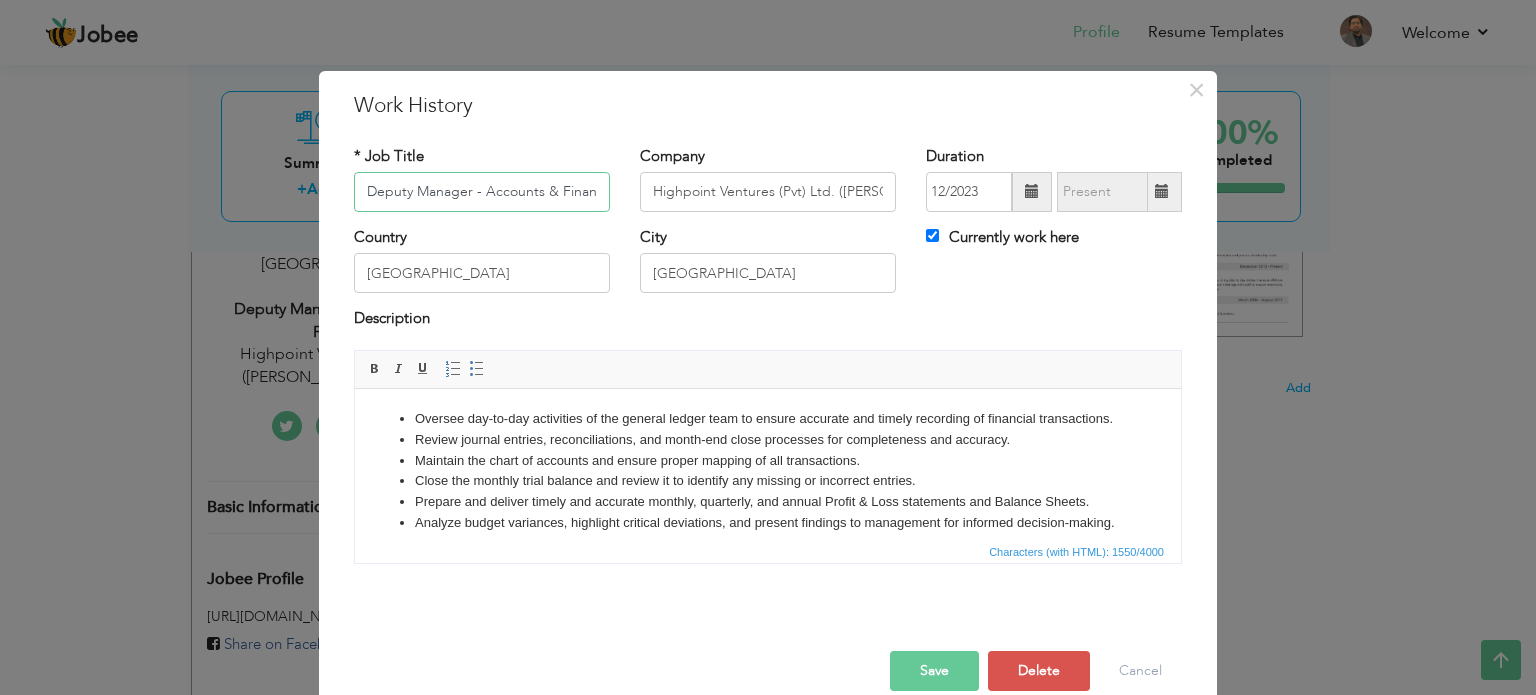 scroll, scrollTop: 0, scrollLeft: 9, axis: horizontal 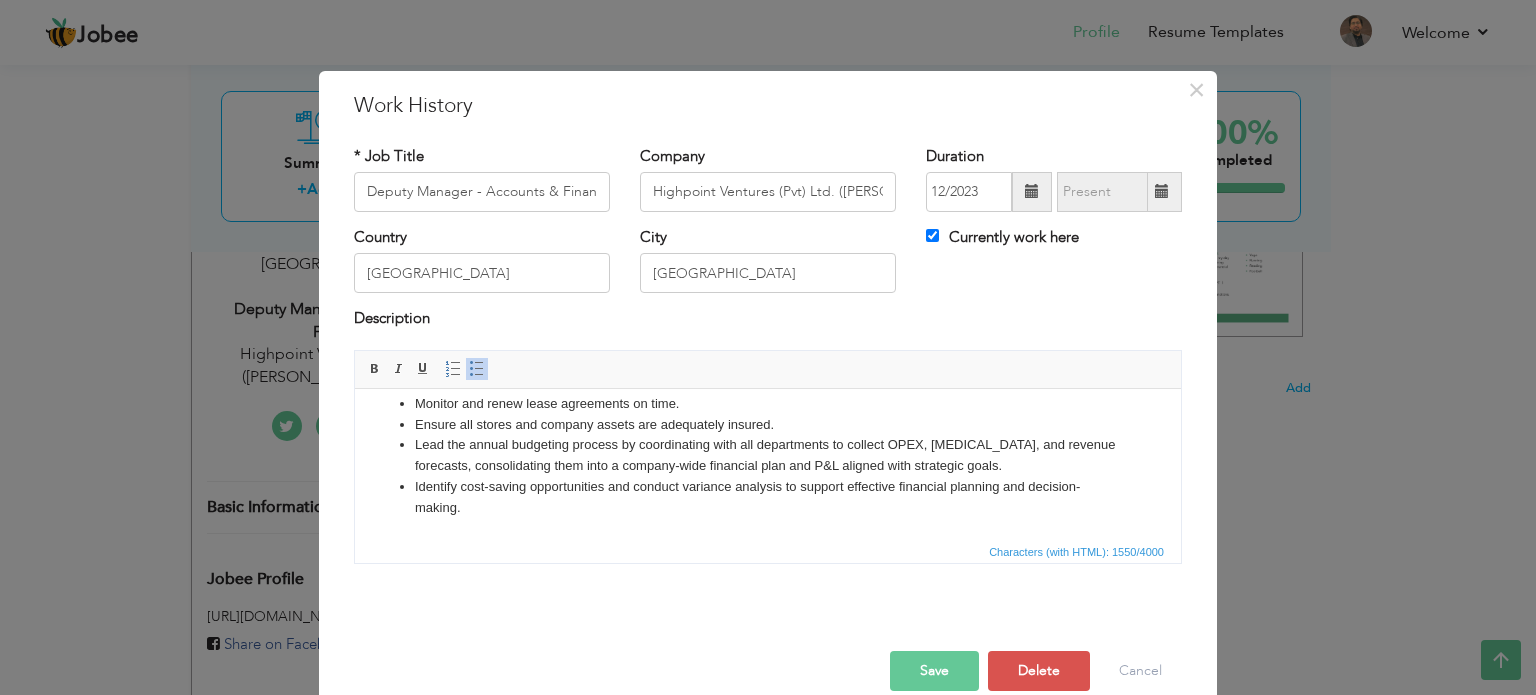 click on "Identify cost-saving opportunities and conduct variance analysis to support effective financial planning and decision-making." at bounding box center [768, 497] 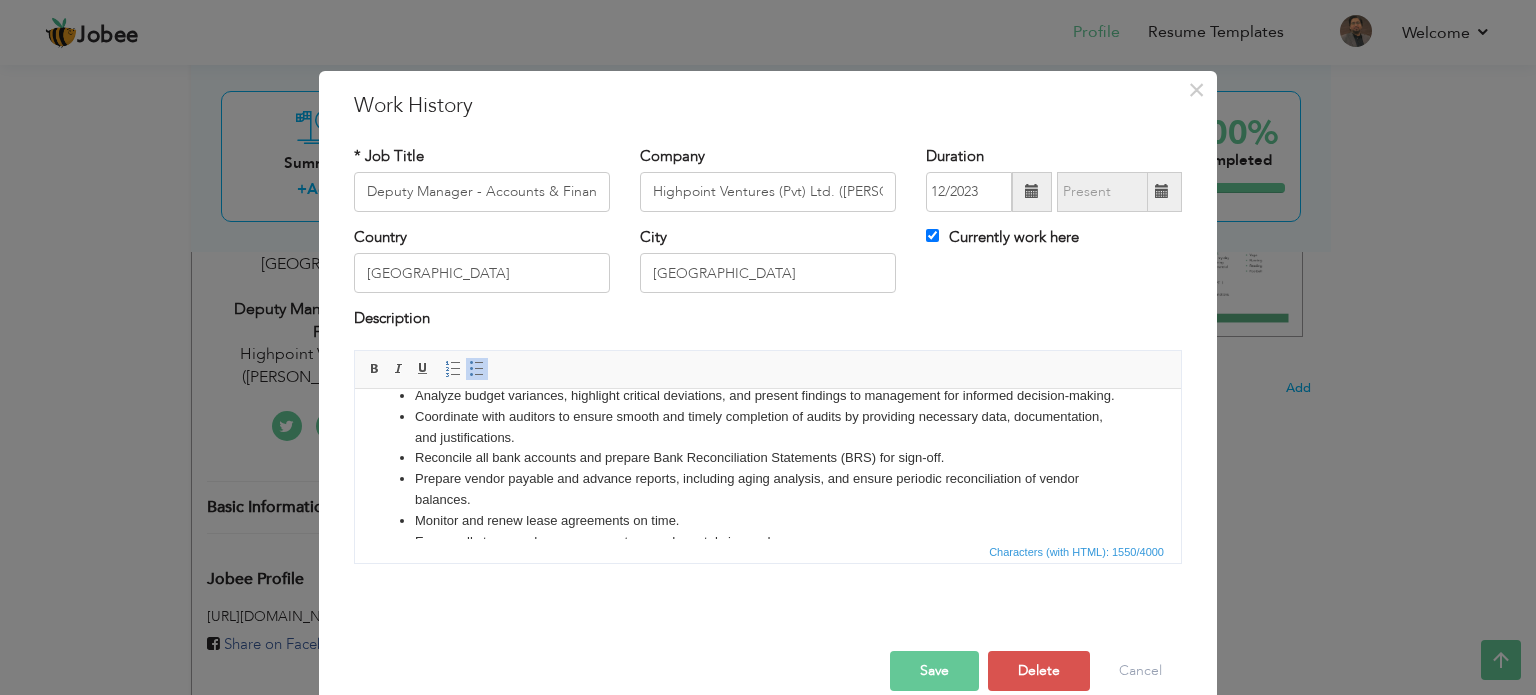 scroll, scrollTop: 23, scrollLeft: 0, axis: vertical 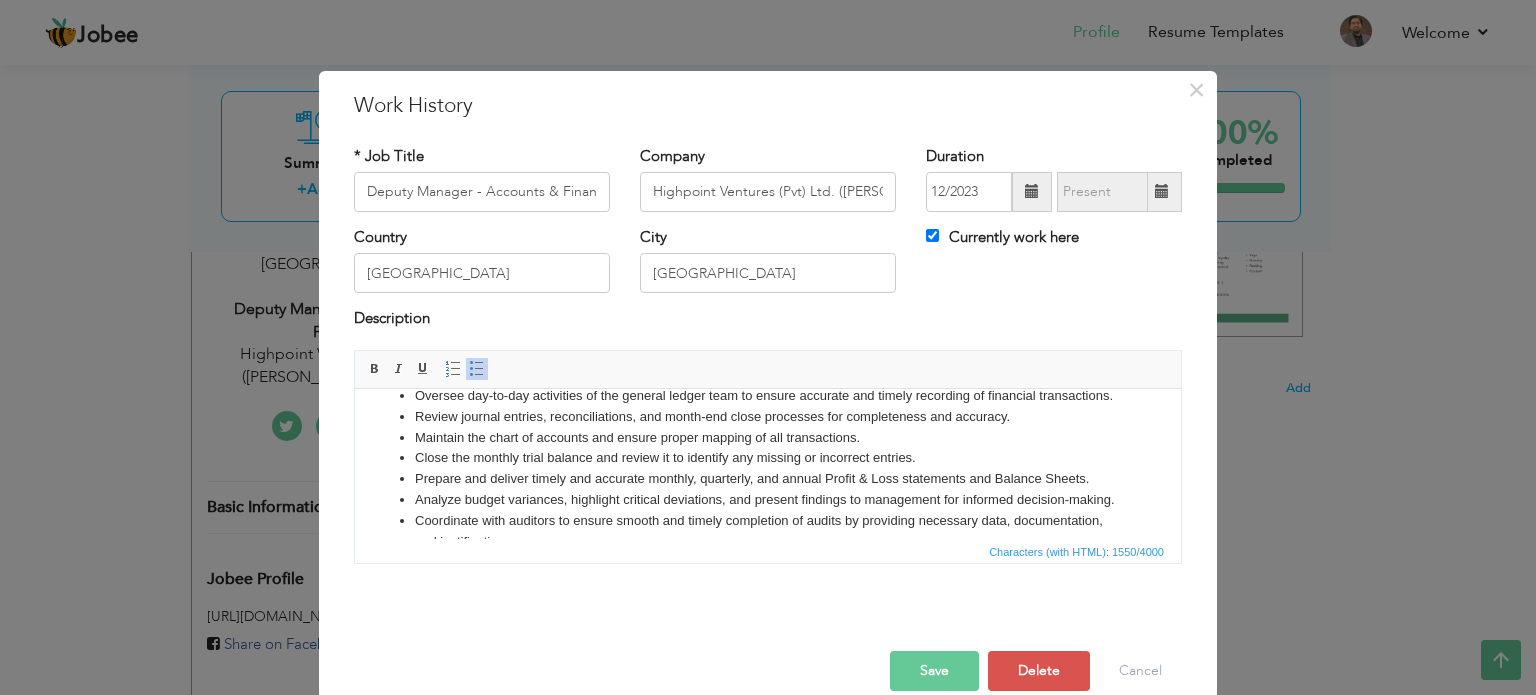 click on "Review journal entries, reconciliations, and month-end close processes for completeness and accuracy." at bounding box center [768, 416] 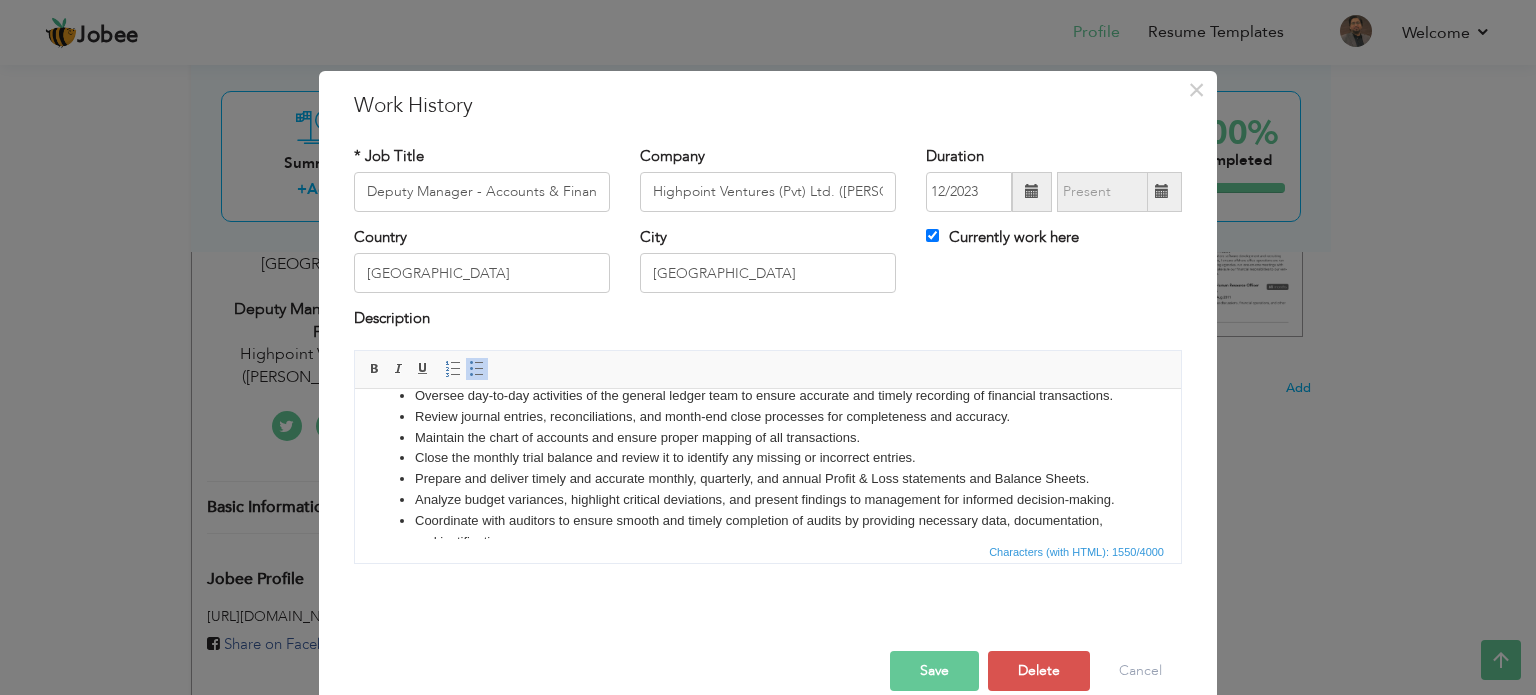 scroll, scrollTop: 0, scrollLeft: 0, axis: both 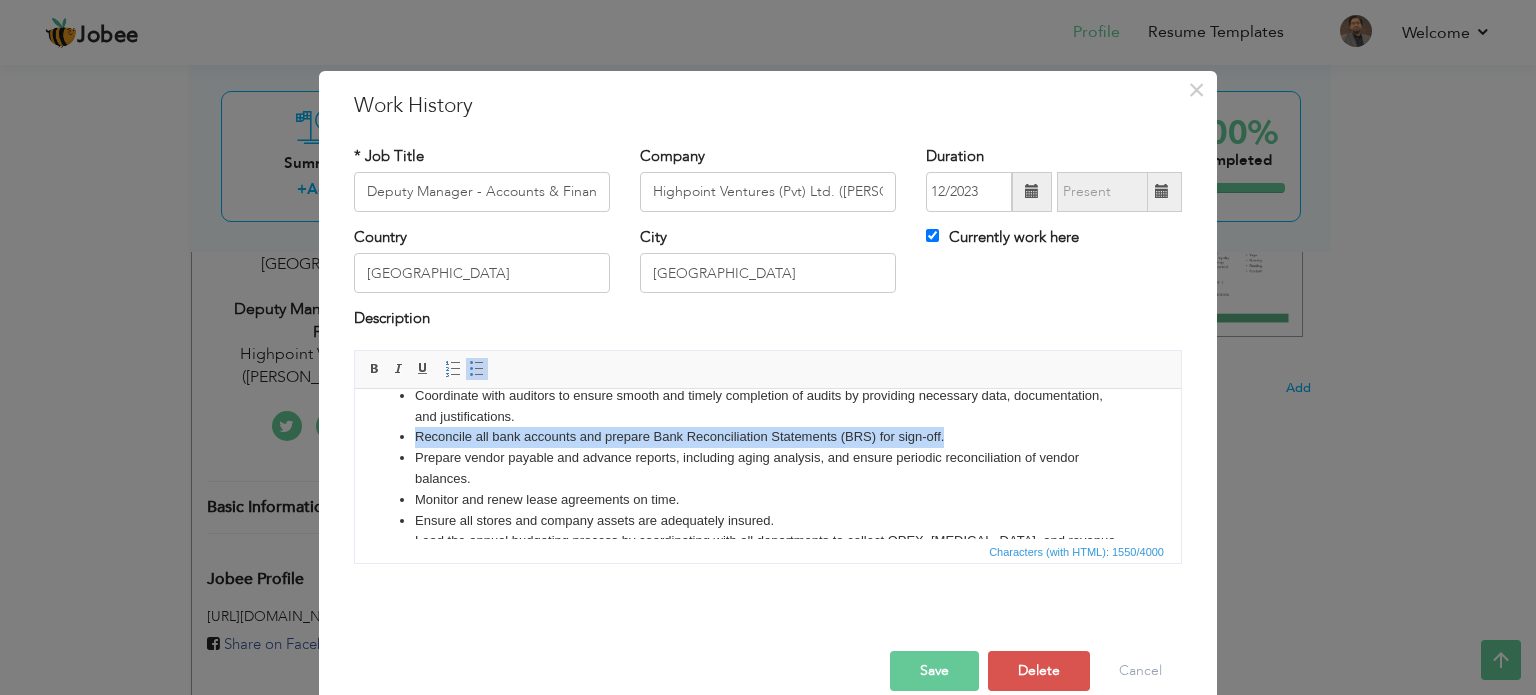 drag, startPoint x: 952, startPoint y: 488, endPoint x: 406, endPoint y: 483, distance: 546.0229 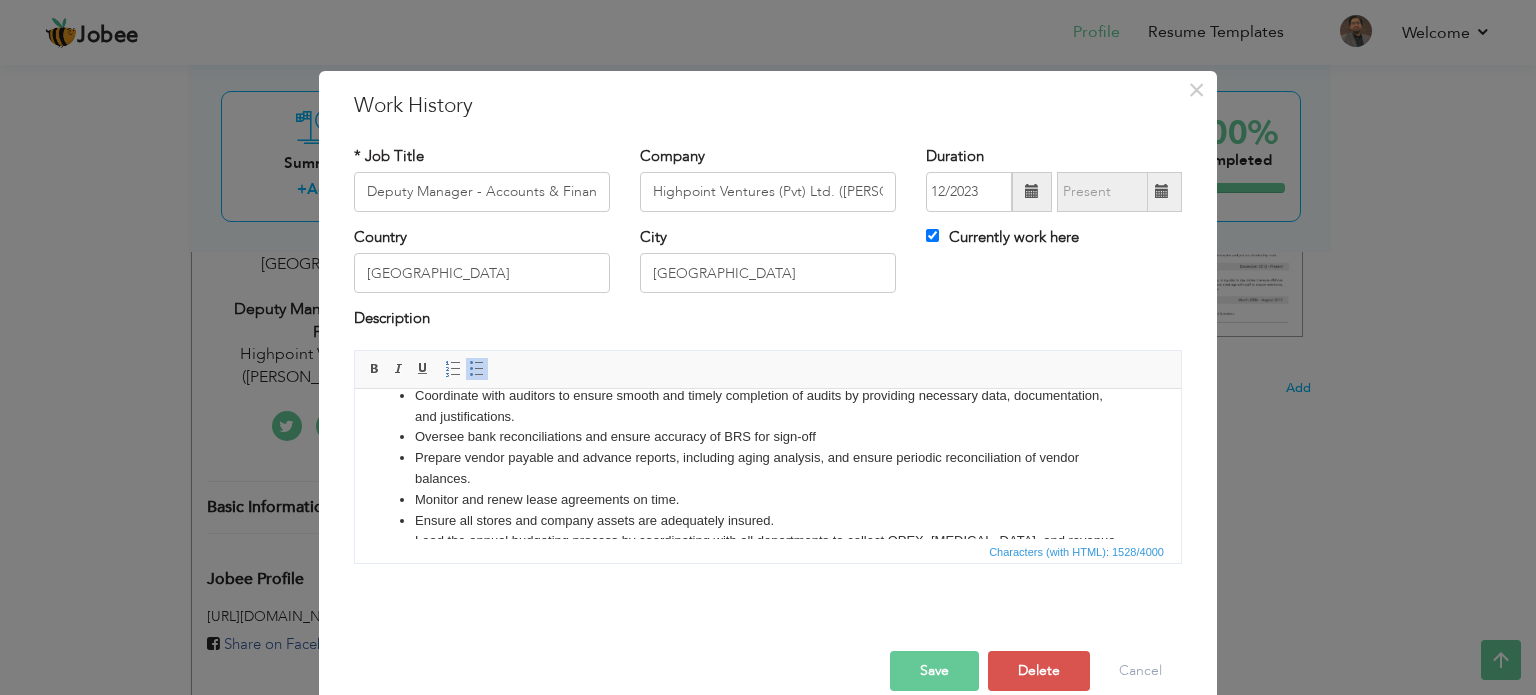 click on "Coordinate with auditors to ensure smooth and timely completion of audits by providing necessary data, documentation, and justifications." at bounding box center (768, 406) 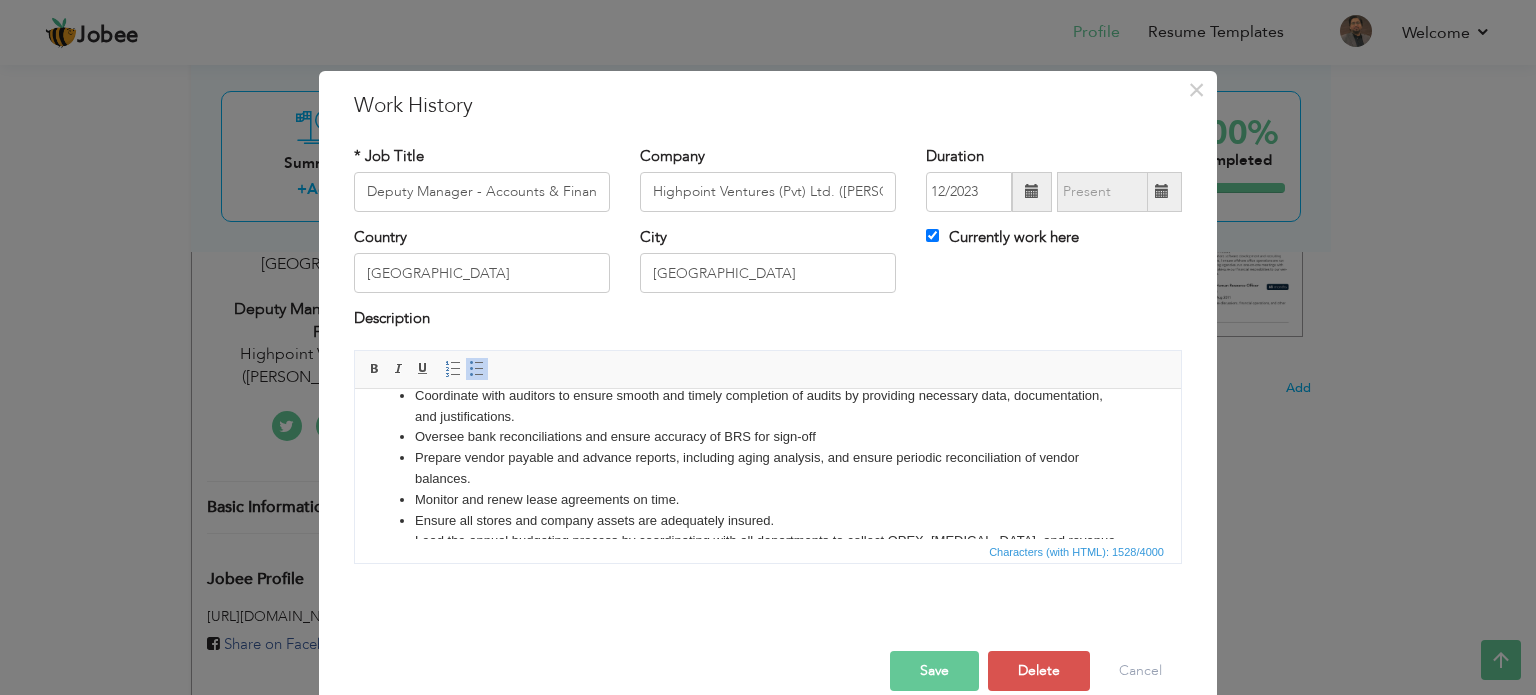 click on "Coordinate with auditors to ensure smooth and timely completion of audits by providing necessary data, documentation, and justifications." at bounding box center [768, 406] 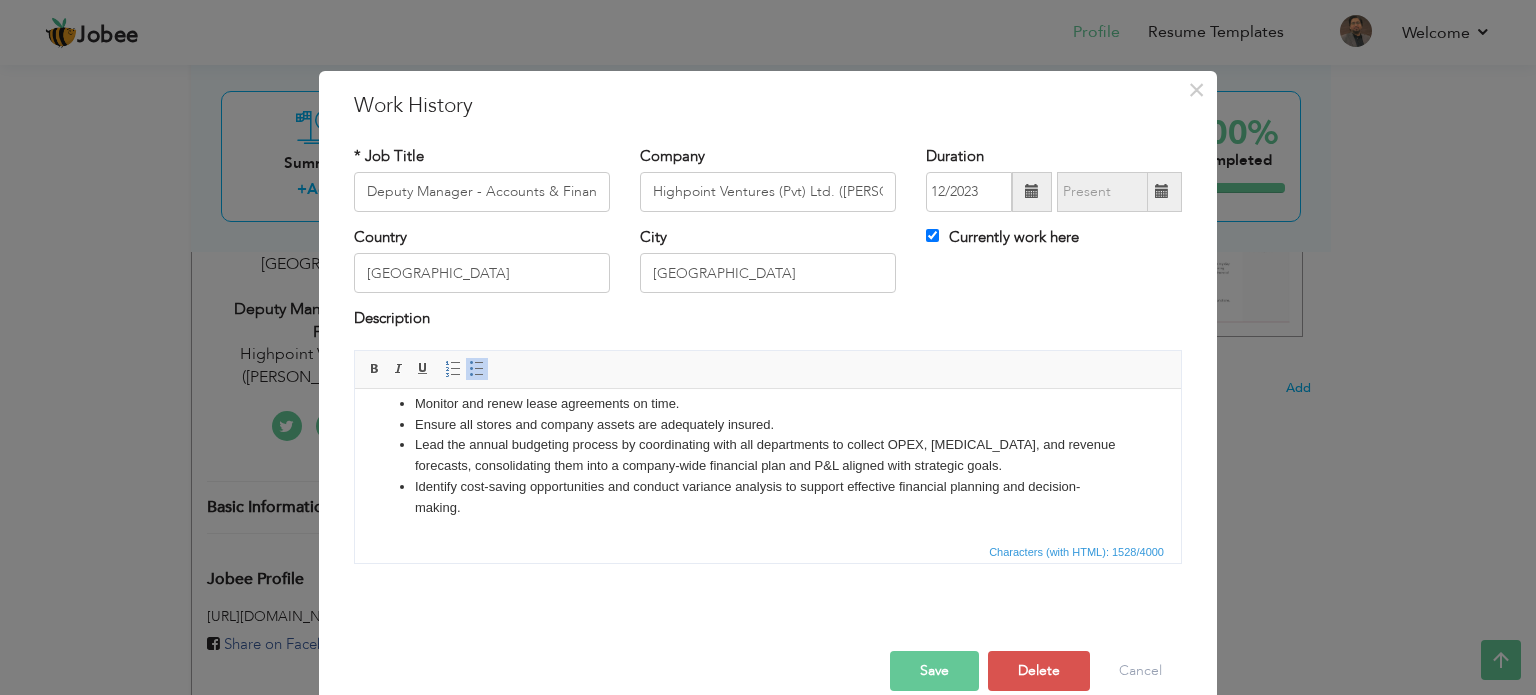 scroll, scrollTop: 0, scrollLeft: 0, axis: both 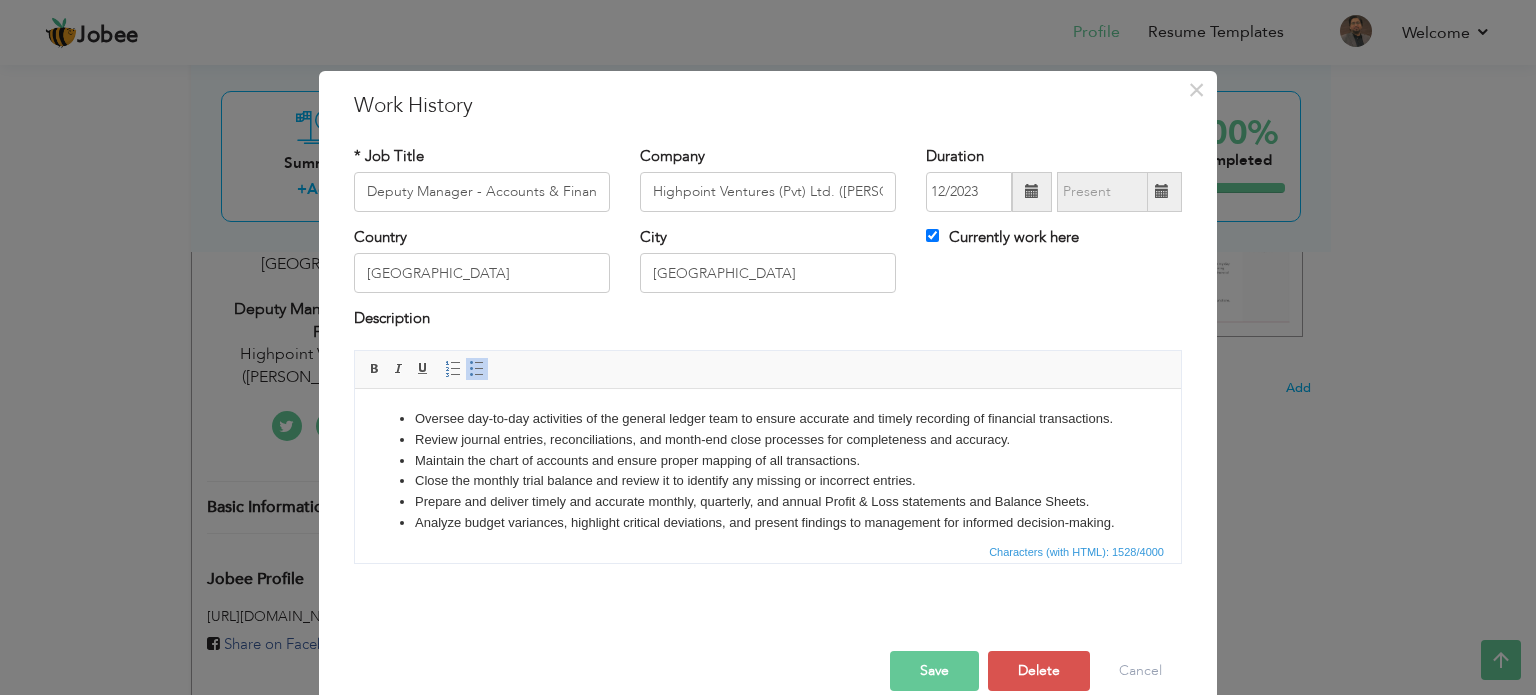 click on "Oversee day-to-day activities of the general ledger team to ensure accurate and timely recording of financial transactions." at bounding box center (768, 418) 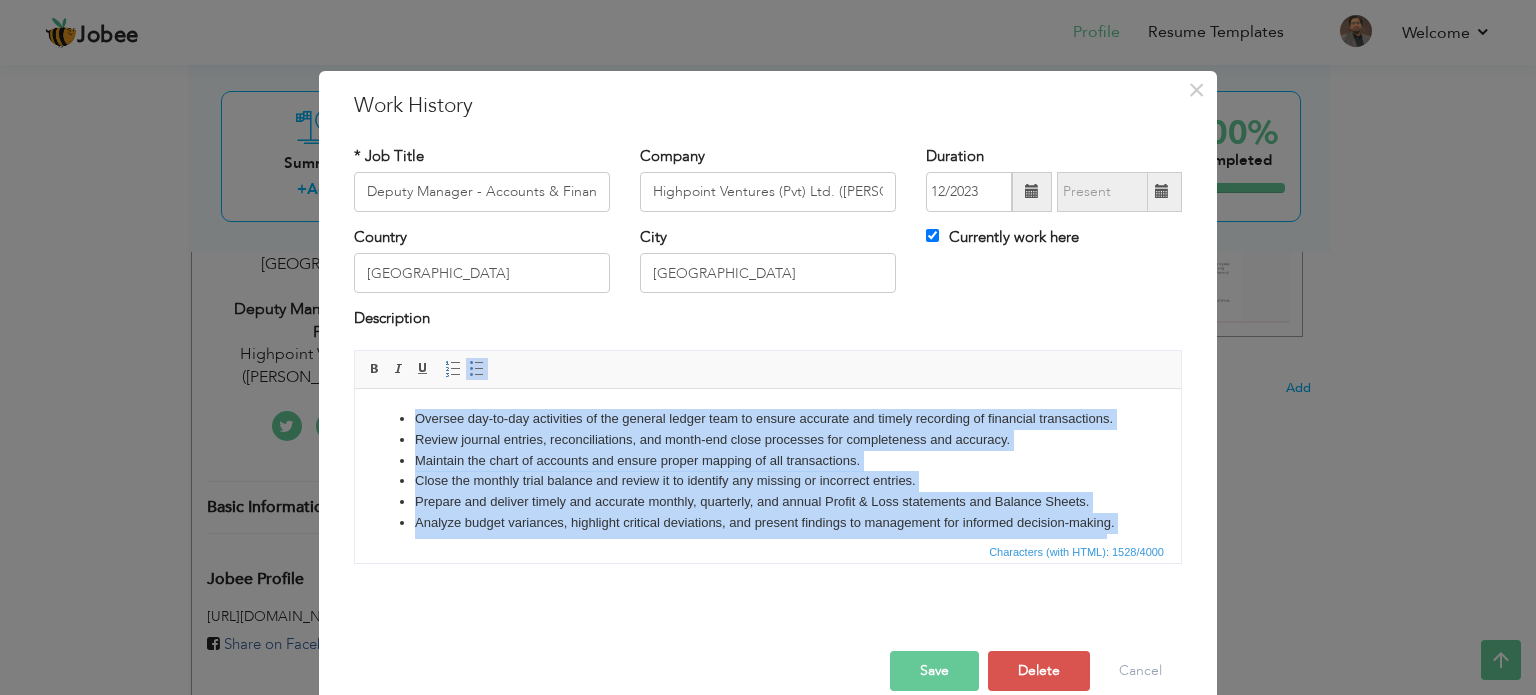 copy on "Oversee day-to-day activities of the general ledger team to ensure accurate and timely recording of financial transactions. Review journal entries, reconciliations, and month-end close processes for completeness and accuracy. Maintain the chart of accounts and ensure proper mapping of all transactions. Close the monthly trial balance and review it to identify any missing or incorrect entries. Prepare and deliver timely and accurate monthly, quarterly, and annual Profit & Loss statements and Balance Sheets. Analyze budget variances, highlight critical deviations, and present findings to management for informed decision-making. Coordinate with auditors to ensure smooth and timely completion of audits by providing necessary data, documentation, and justifications. Oversee bank reconciliations and ensure accuracy of BRS for sign-off Prepare vendor payable and advance reports, including aging analysis, and ensure periodic reconciliation of vendor balances. Monitor and renew lease agreements on time. Ensure all ..." 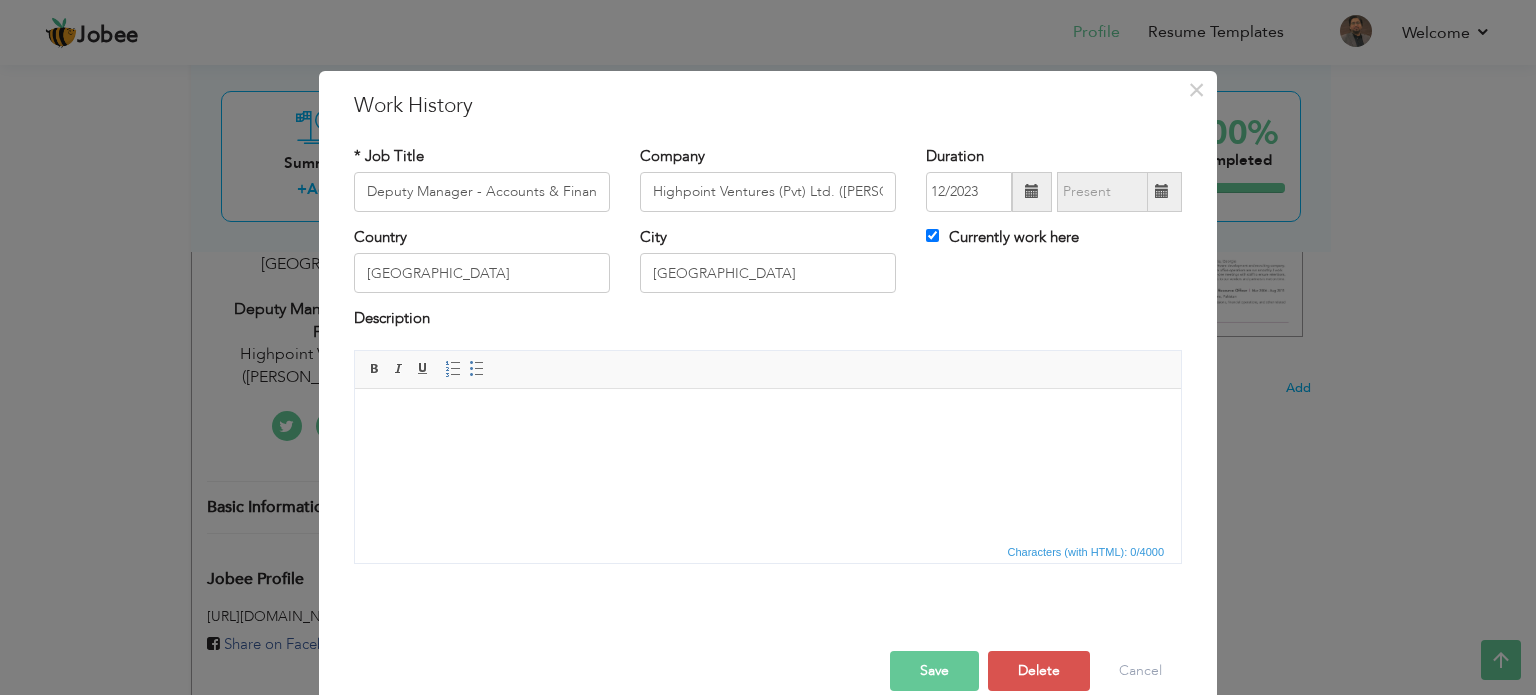 type 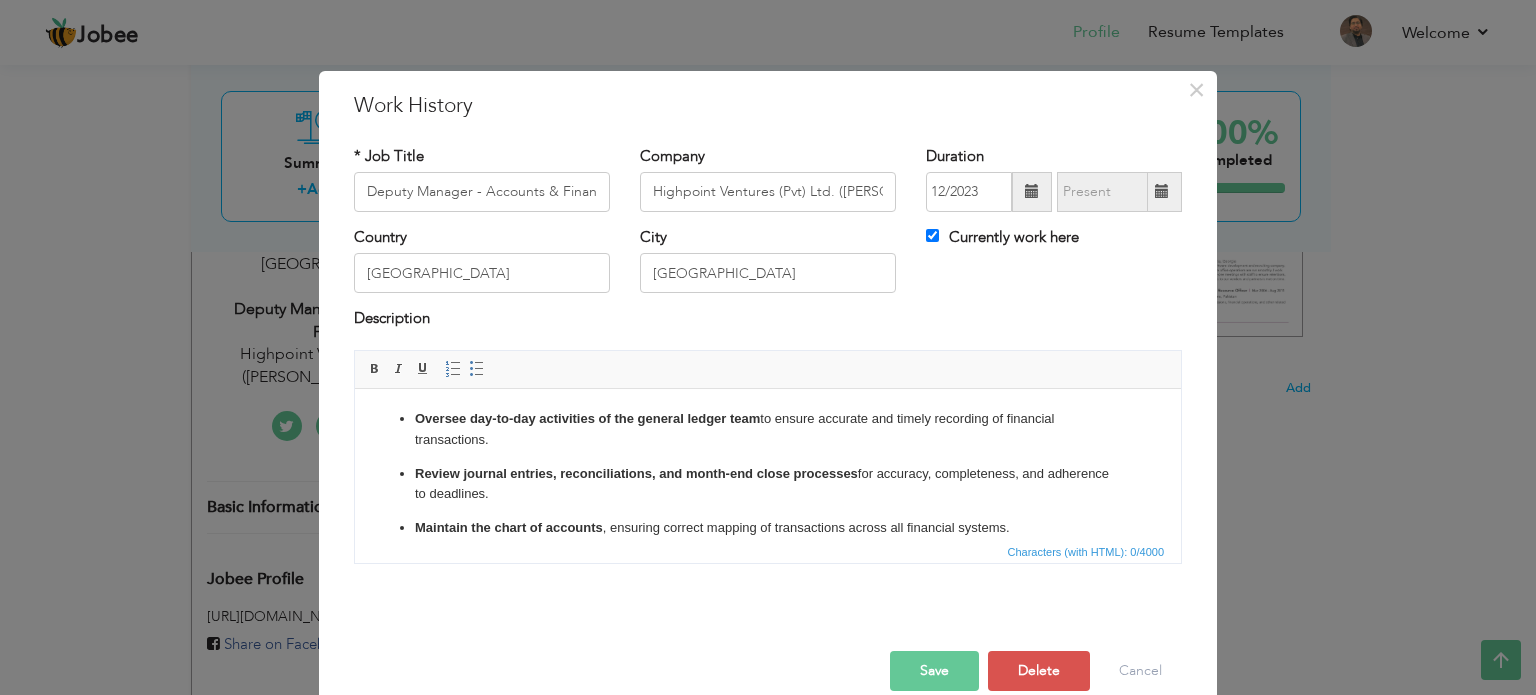 scroll, scrollTop: 404, scrollLeft: 0, axis: vertical 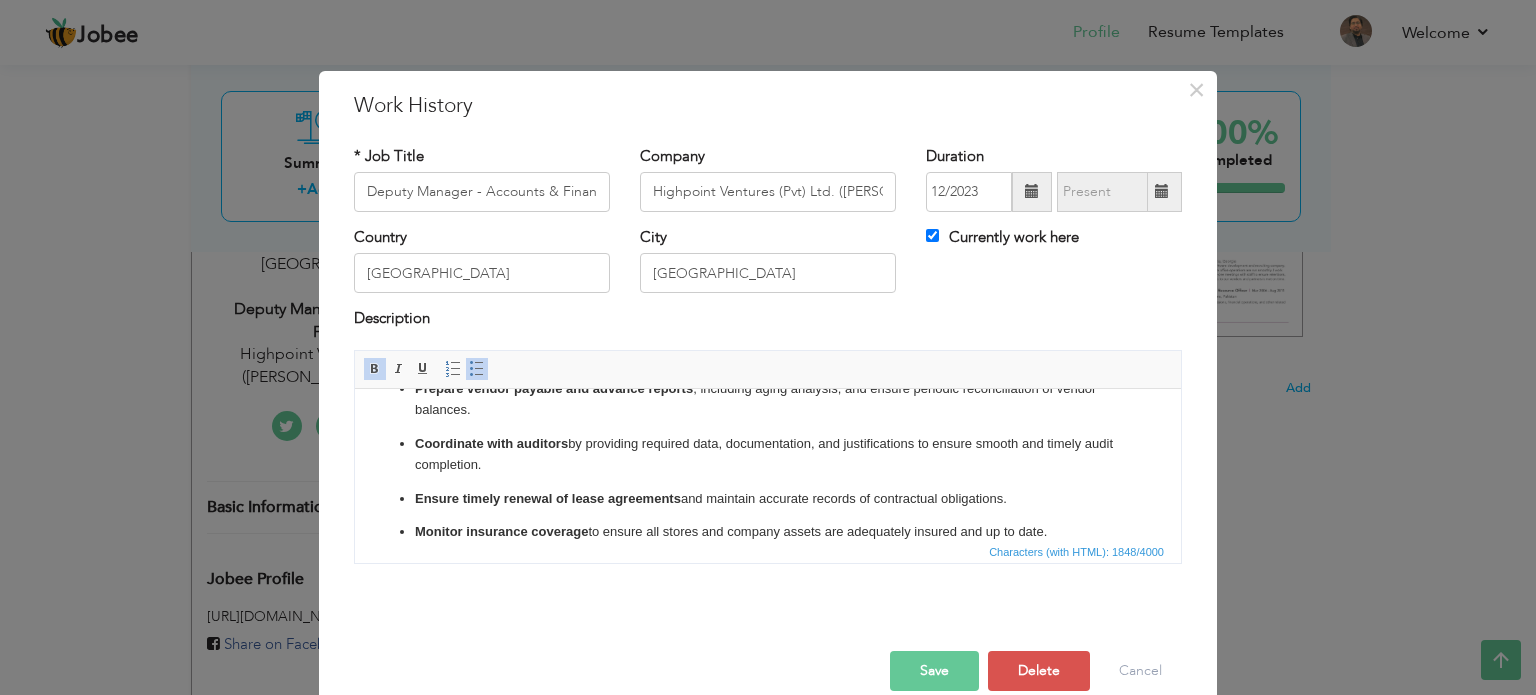 click at bounding box center (375, 369) 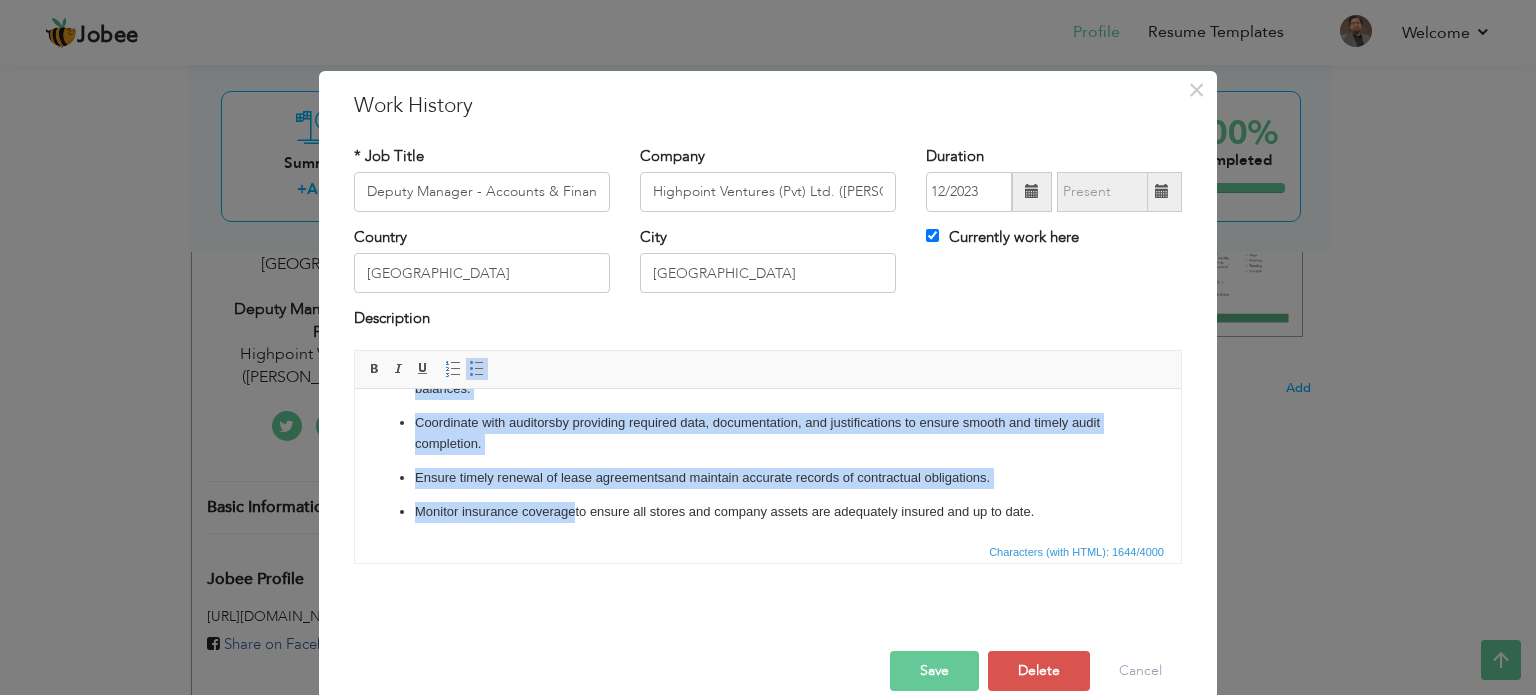 click at bounding box center [477, 369] 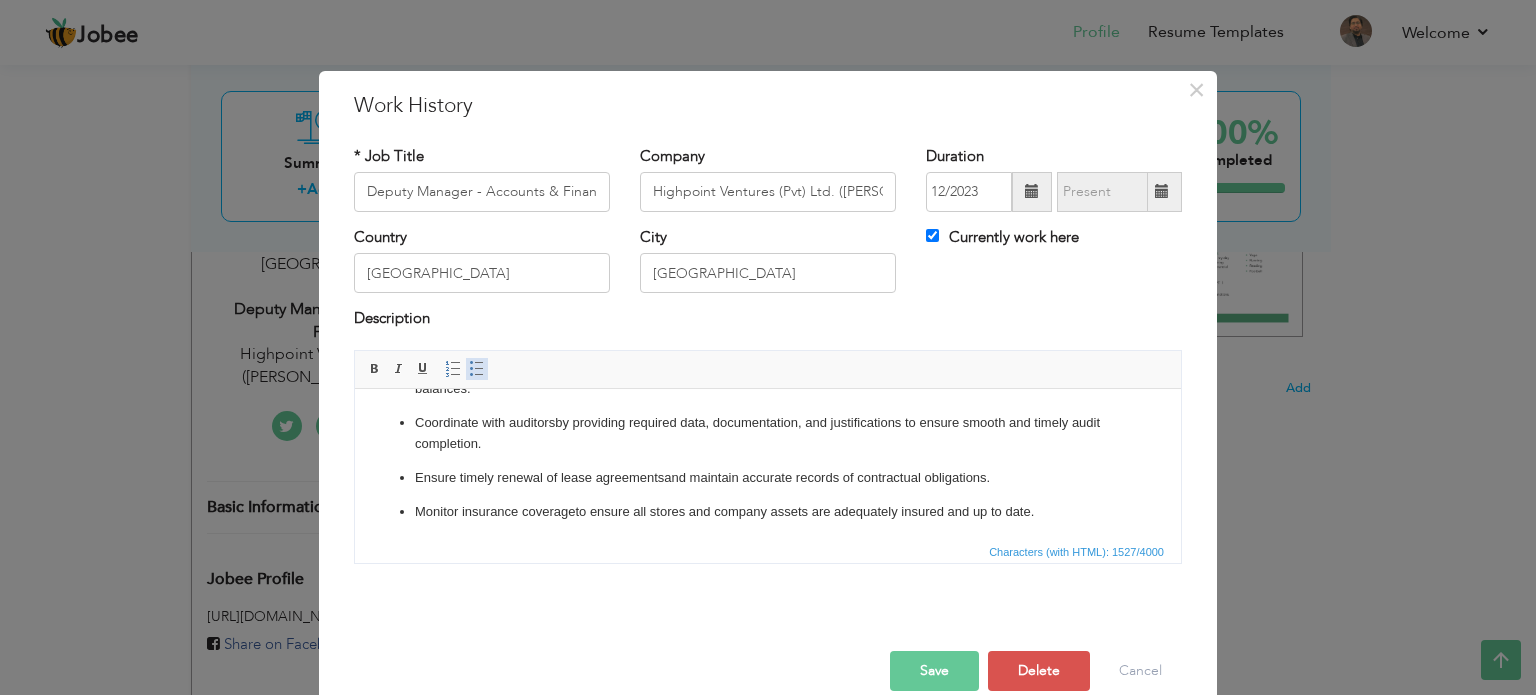 scroll, scrollTop: 324, scrollLeft: 0, axis: vertical 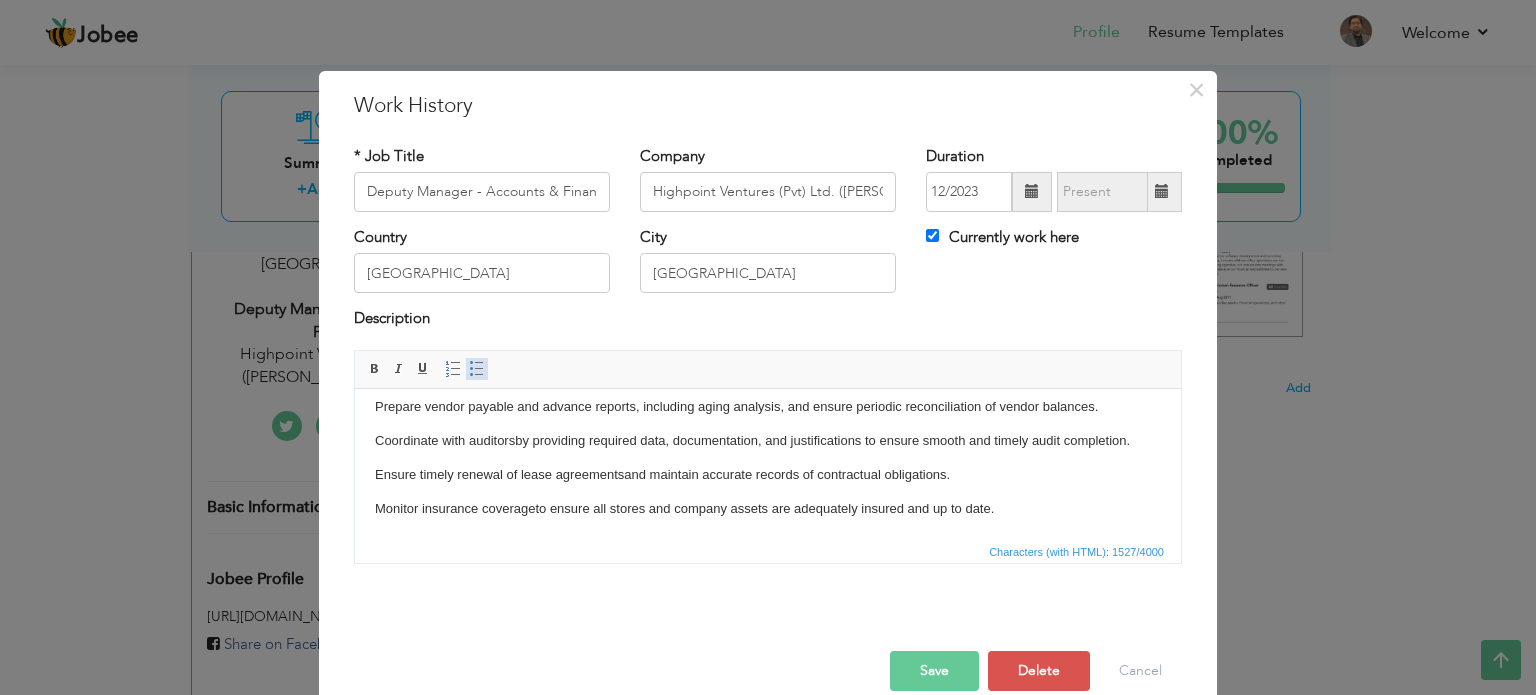 click at bounding box center [477, 369] 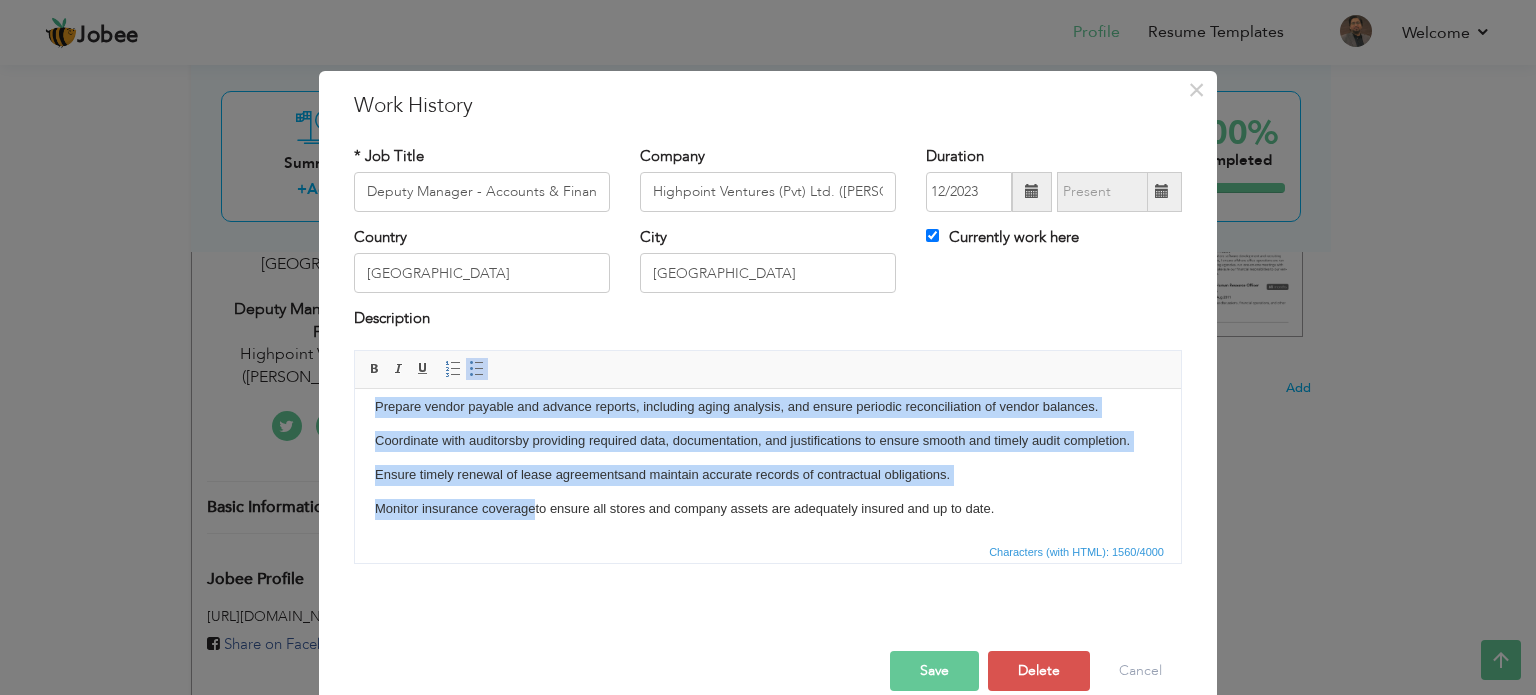 scroll, scrollTop: 284, scrollLeft: 0, axis: vertical 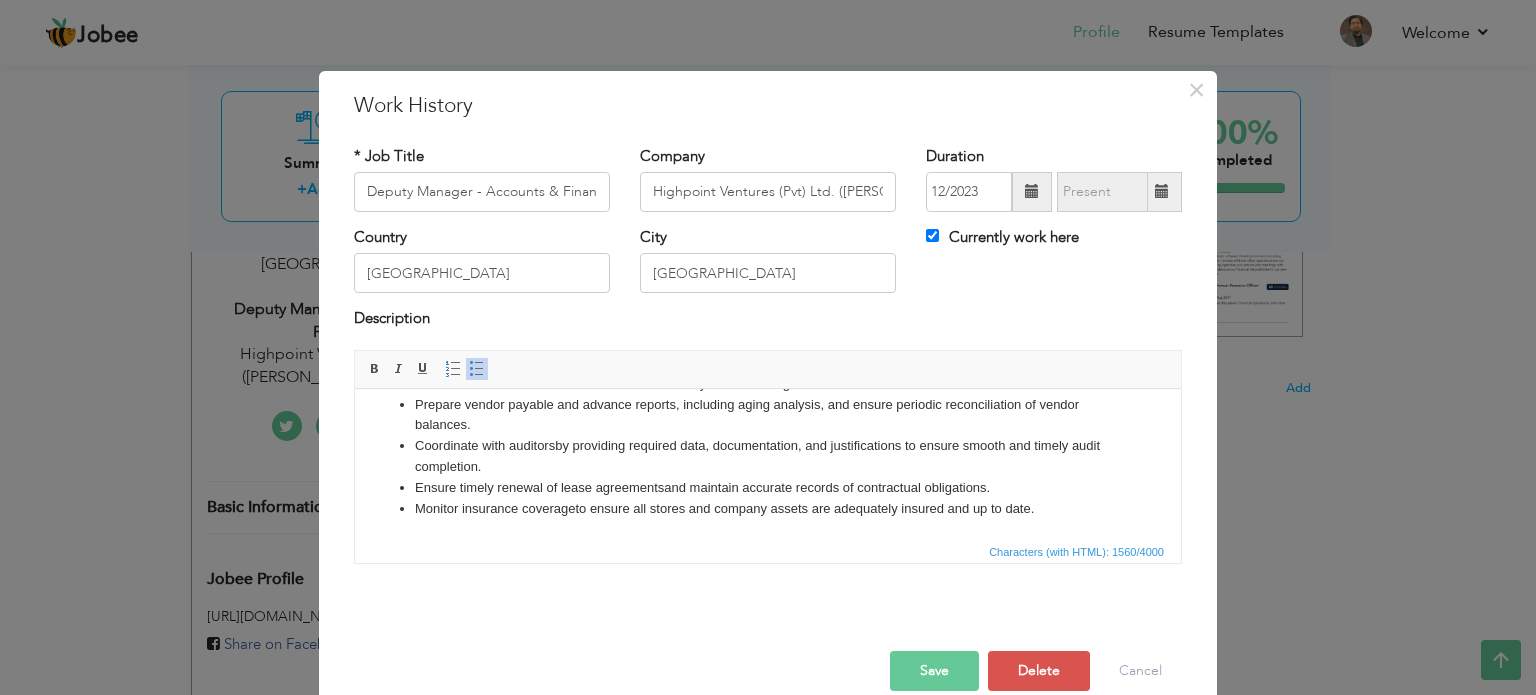 drag, startPoint x: 1172, startPoint y: 425, endPoint x: 1533, endPoint y: 982, distance: 663.75446 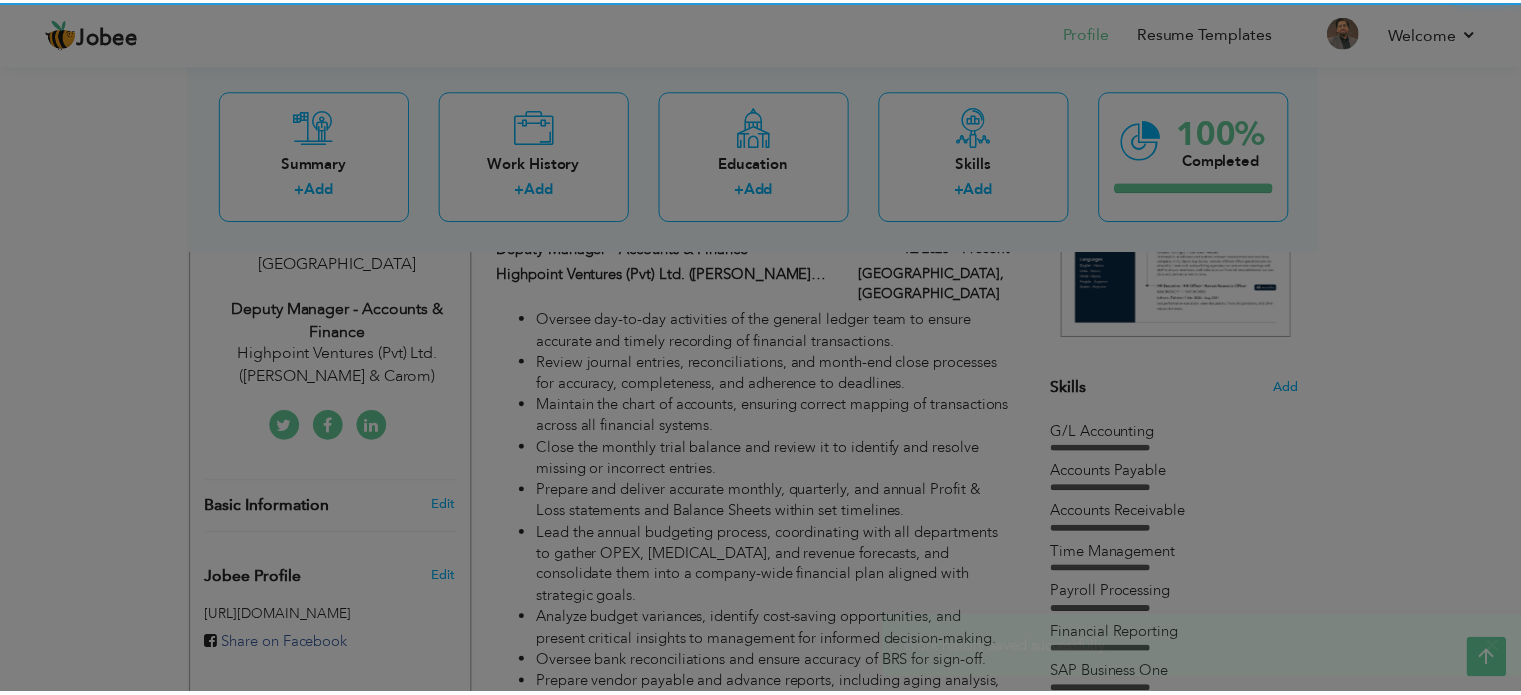 scroll, scrollTop: 0, scrollLeft: 0, axis: both 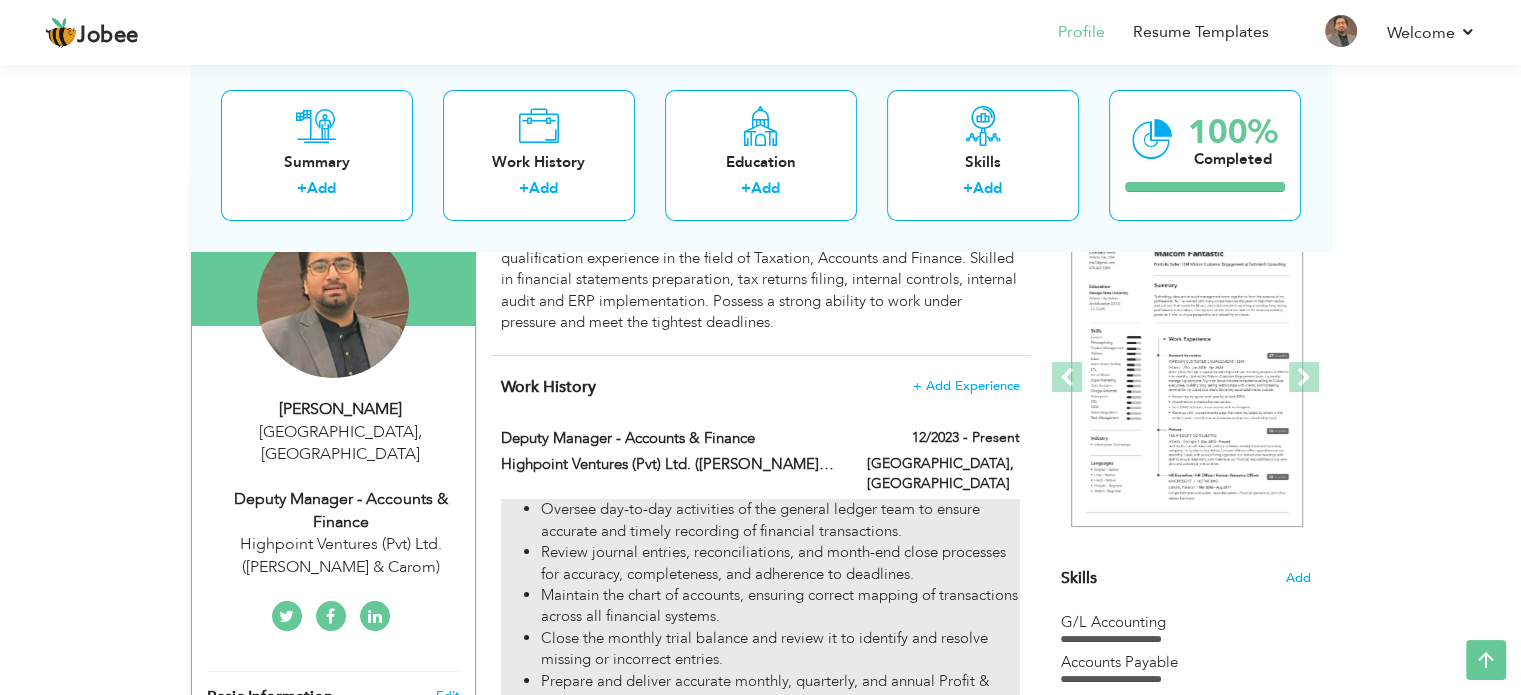 drag, startPoint x: 497, startPoint y: 432, endPoint x: 788, endPoint y: 483, distance: 295.43527 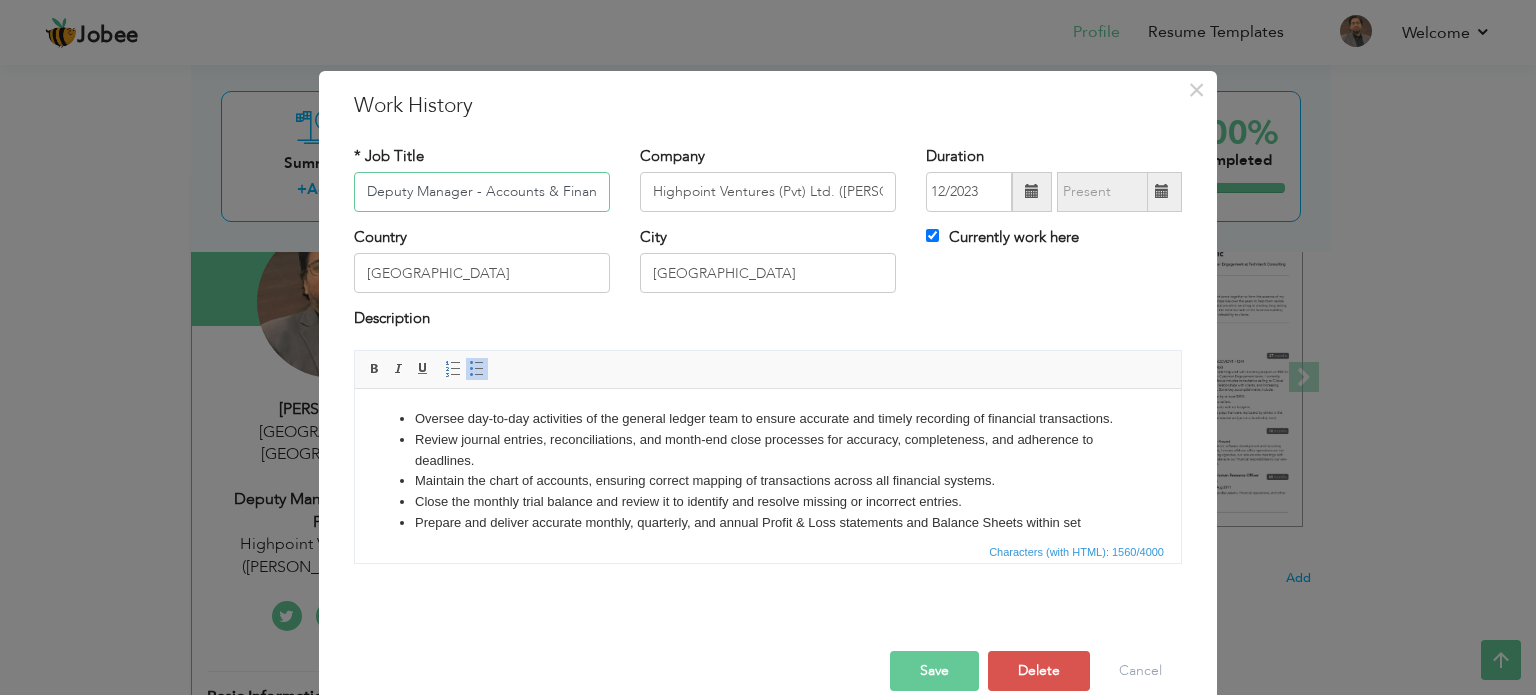 scroll, scrollTop: 0, scrollLeft: 9, axis: horizontal 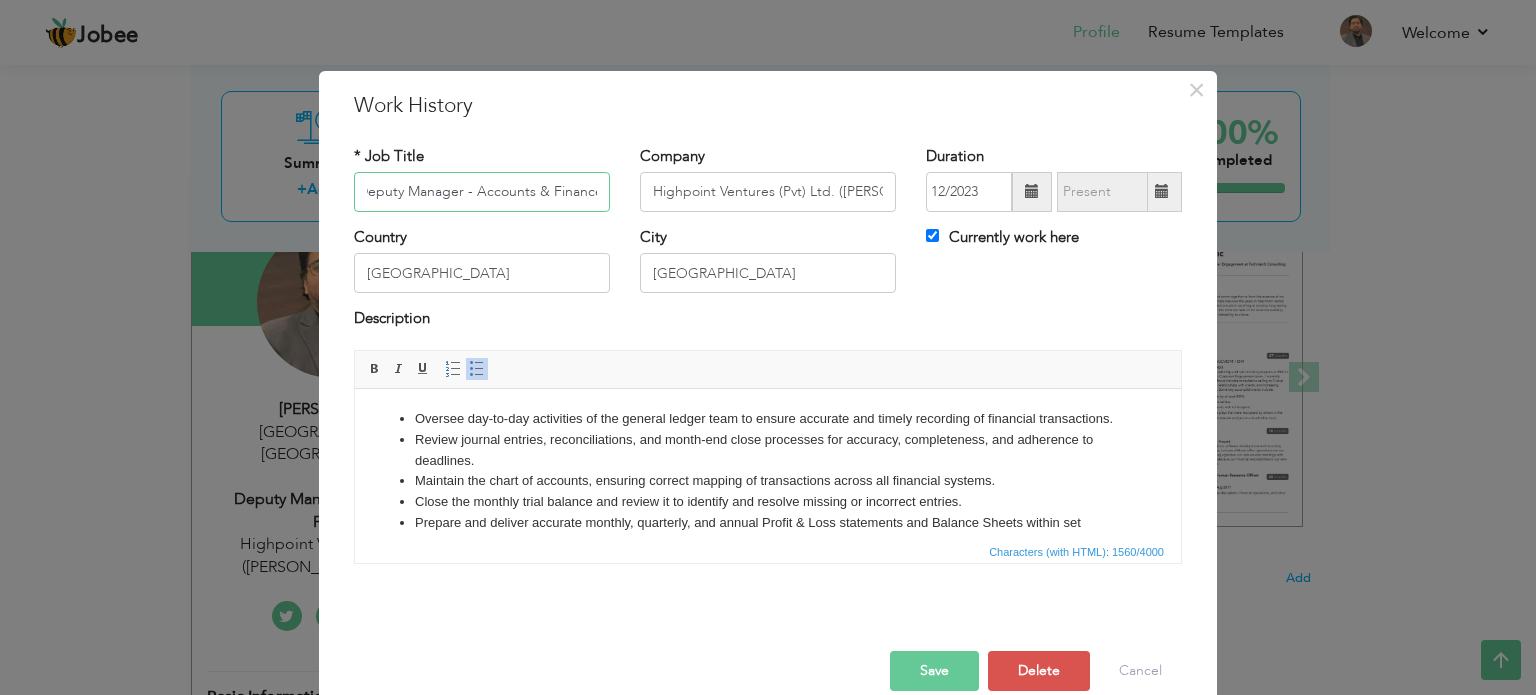 click on "Deputy Manager - Accounts & Finance" at bounding box center [482, 192] 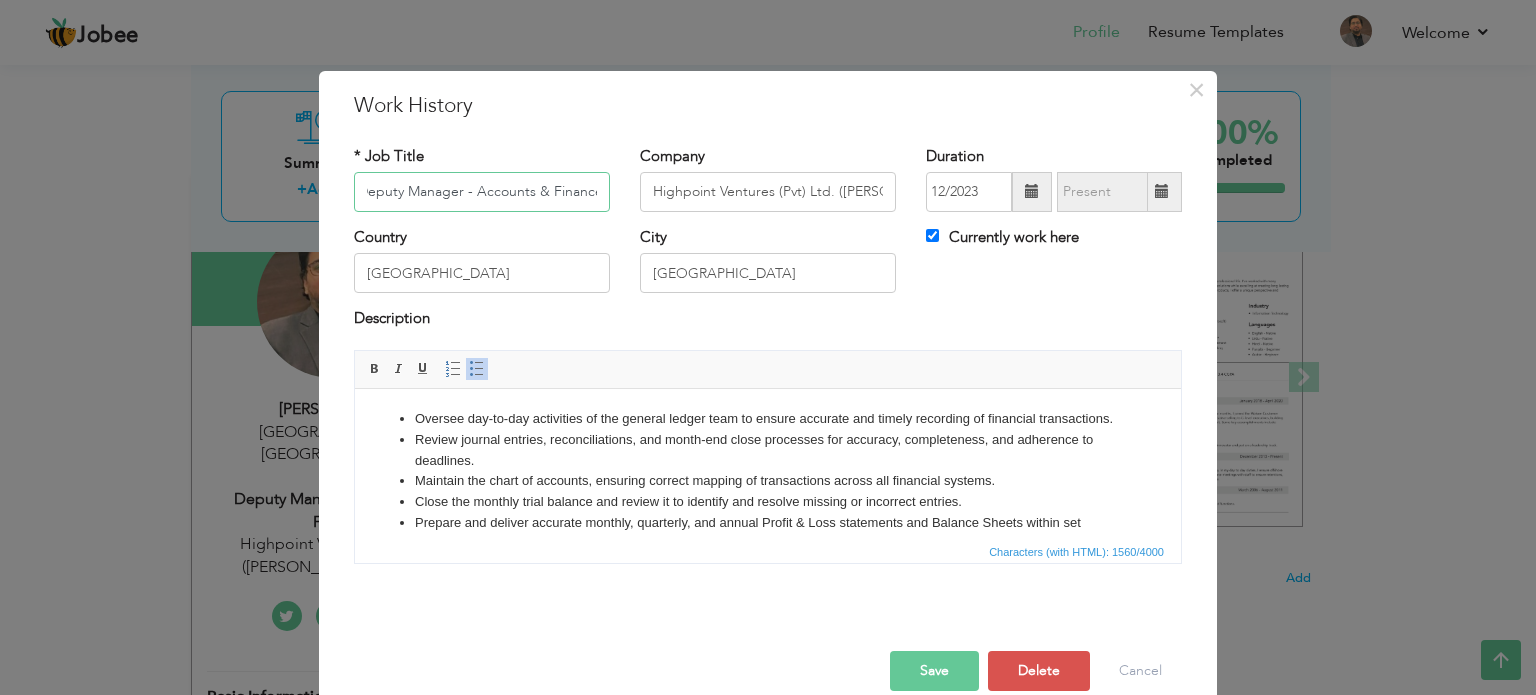 scroll, scrollTop: 0, scrollLeft: 0, axis: both 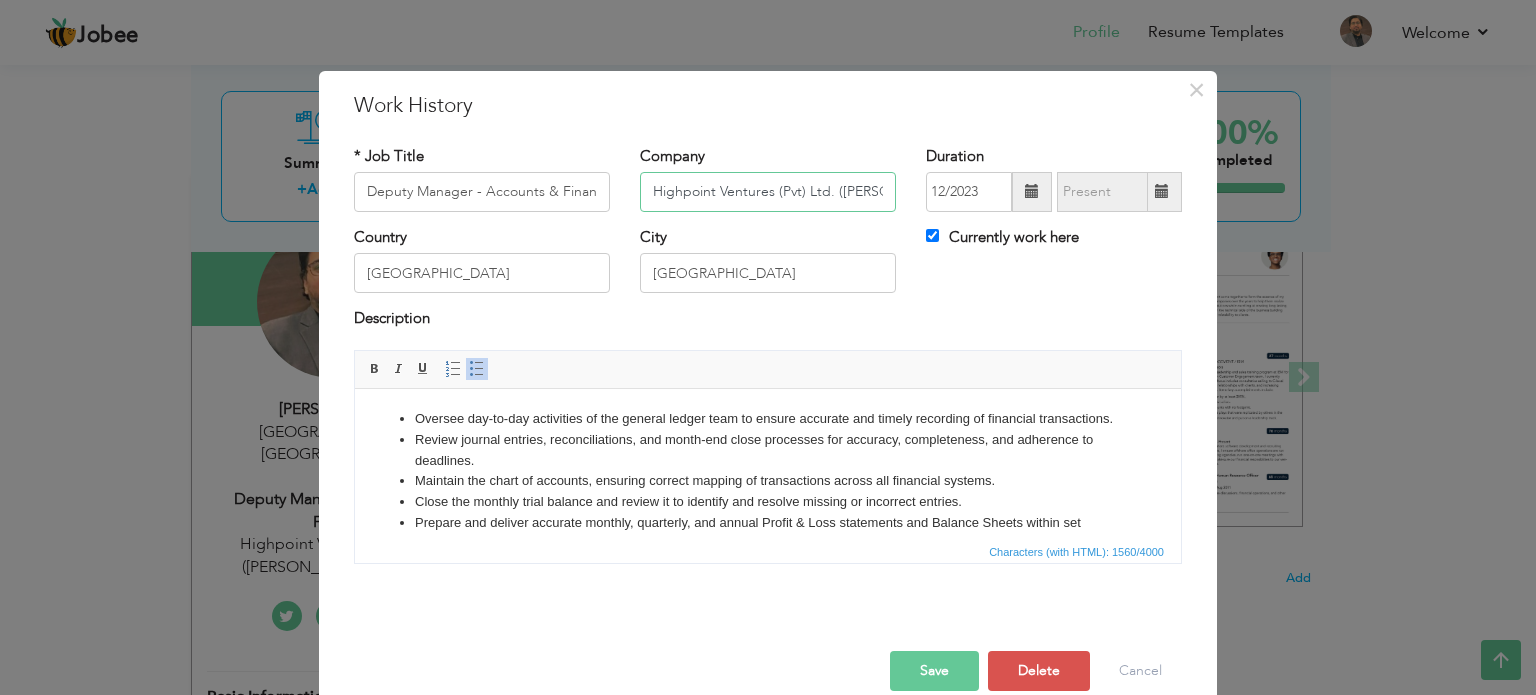click on "Highpoint Ventures (Pvt) Ltd. (Hopscotch & Carom)" at bounding box center [768, 192] 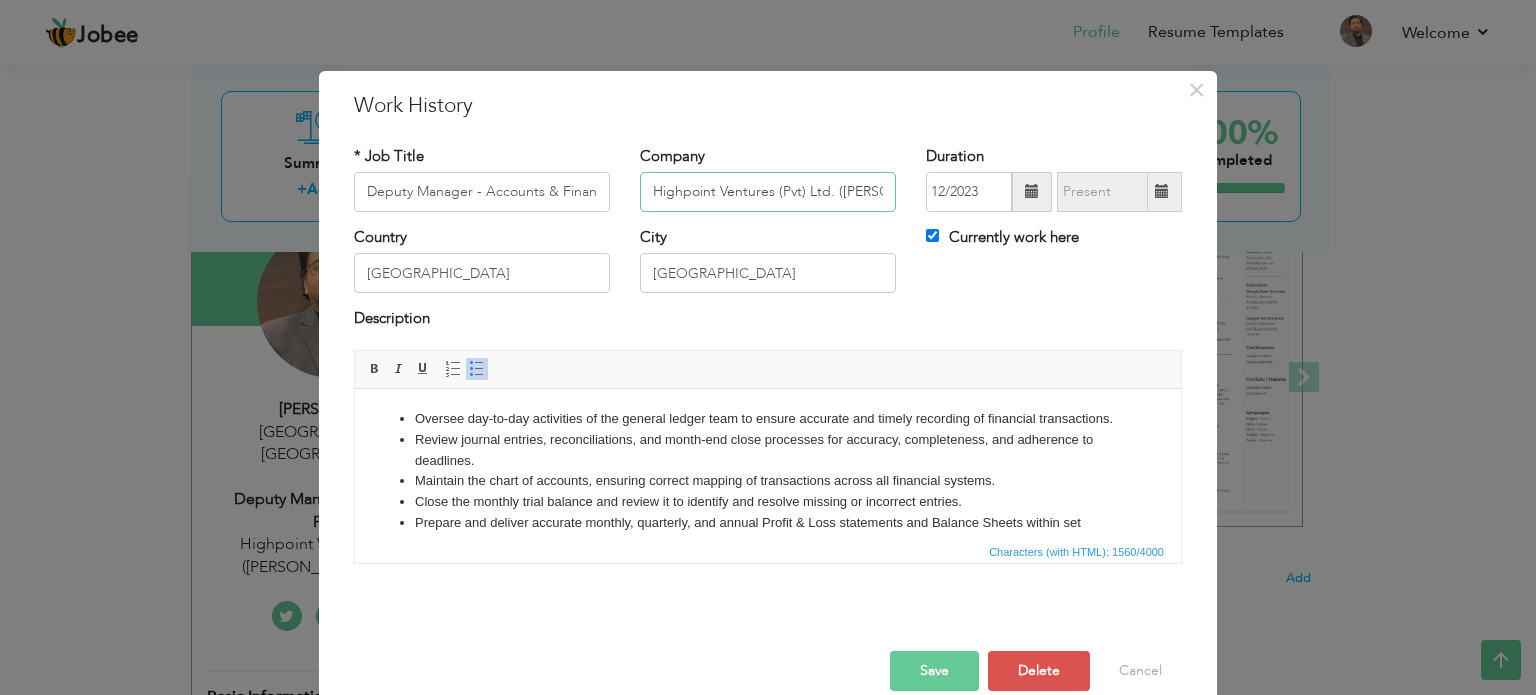 paste on ".) Ltd. | Brands: Hopscotch & Carom" 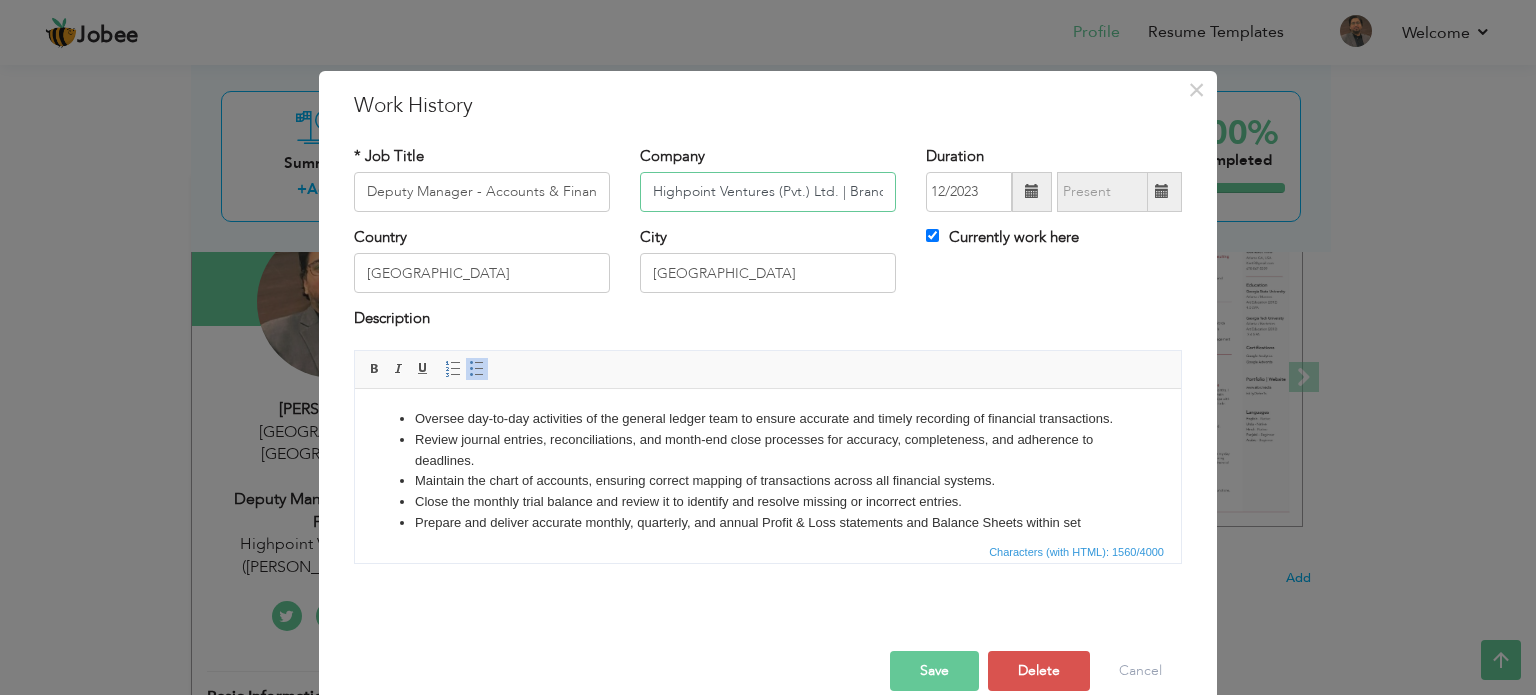 scroll, scrollTop: 0, scrollLeft: 136, axis: horizontal 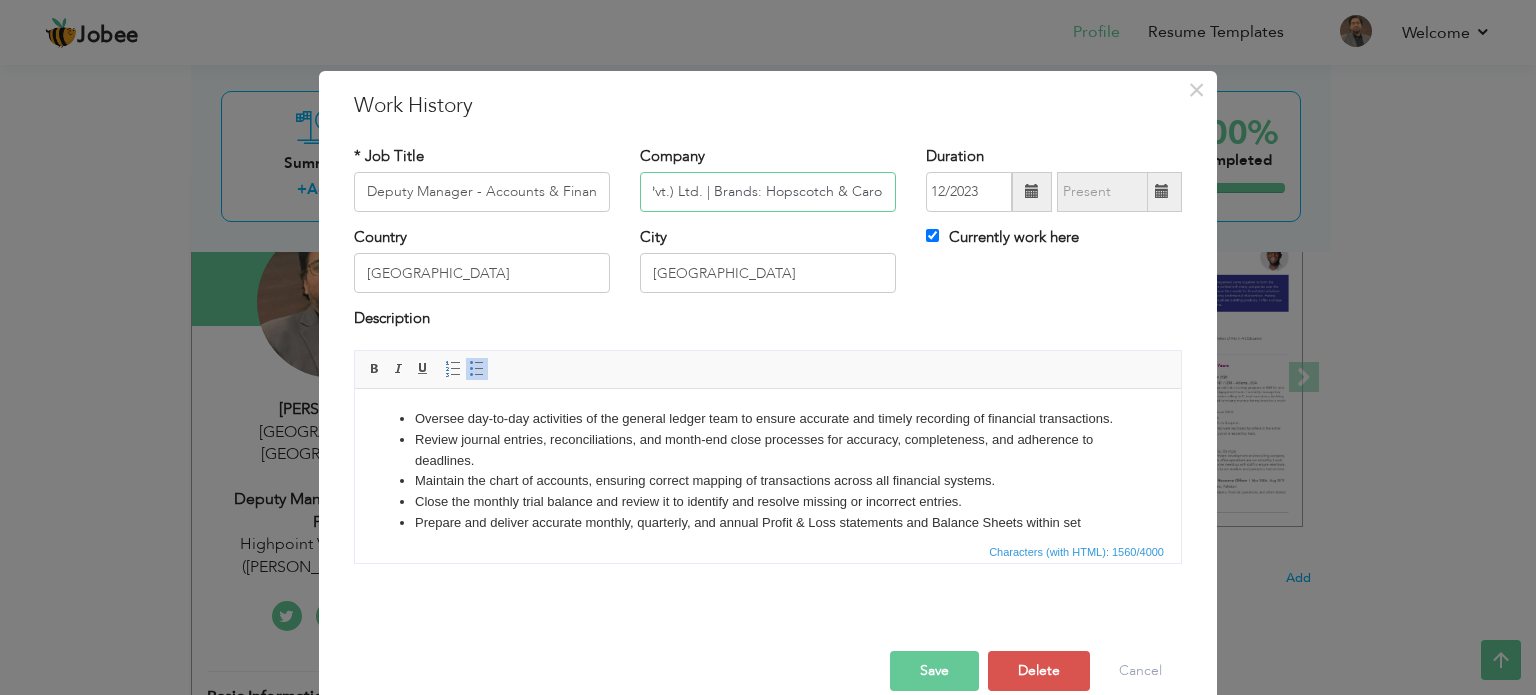 click on "Highpoint Ventures (Pvt.) Ltd. | Brands: Hopscotch & Carom" at bounding box center [768, 192] 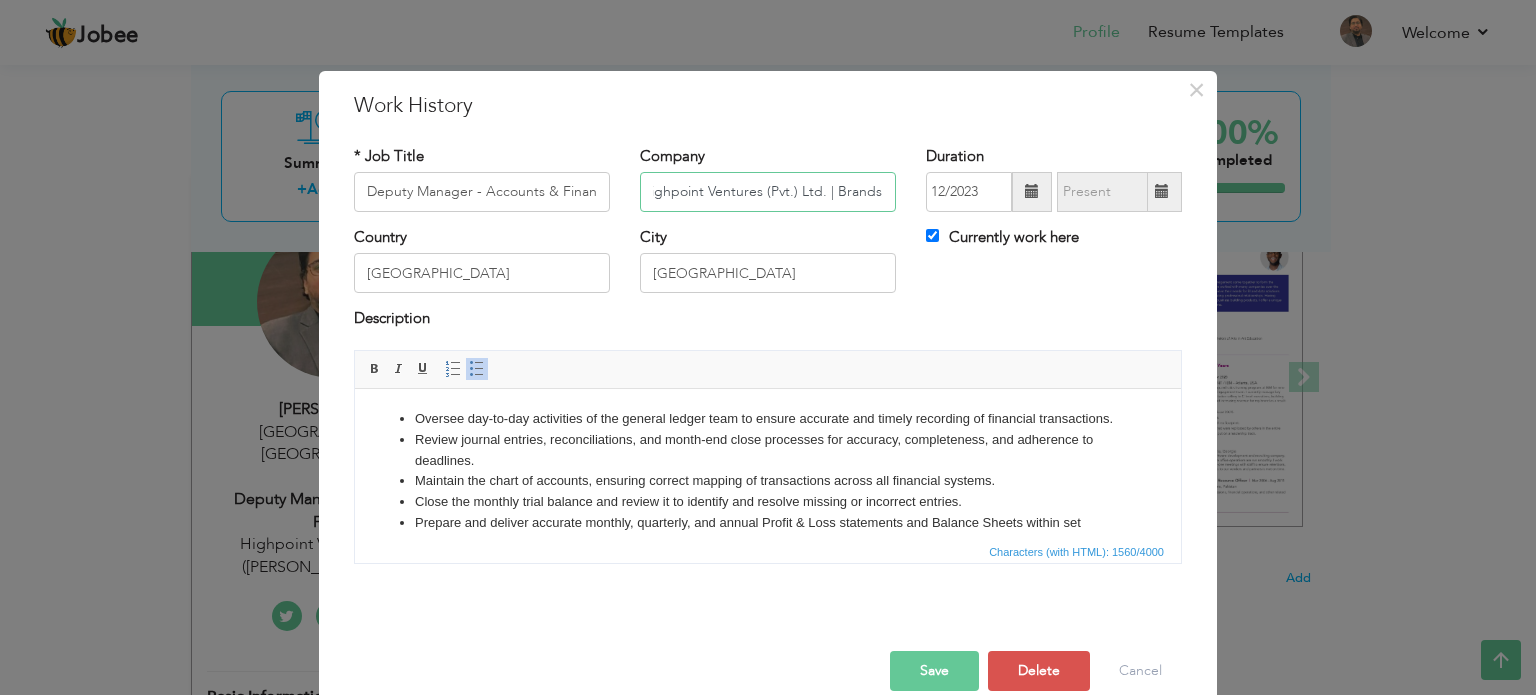 scroll, scrollTop: 0, scrollLeft: 0, axis: both 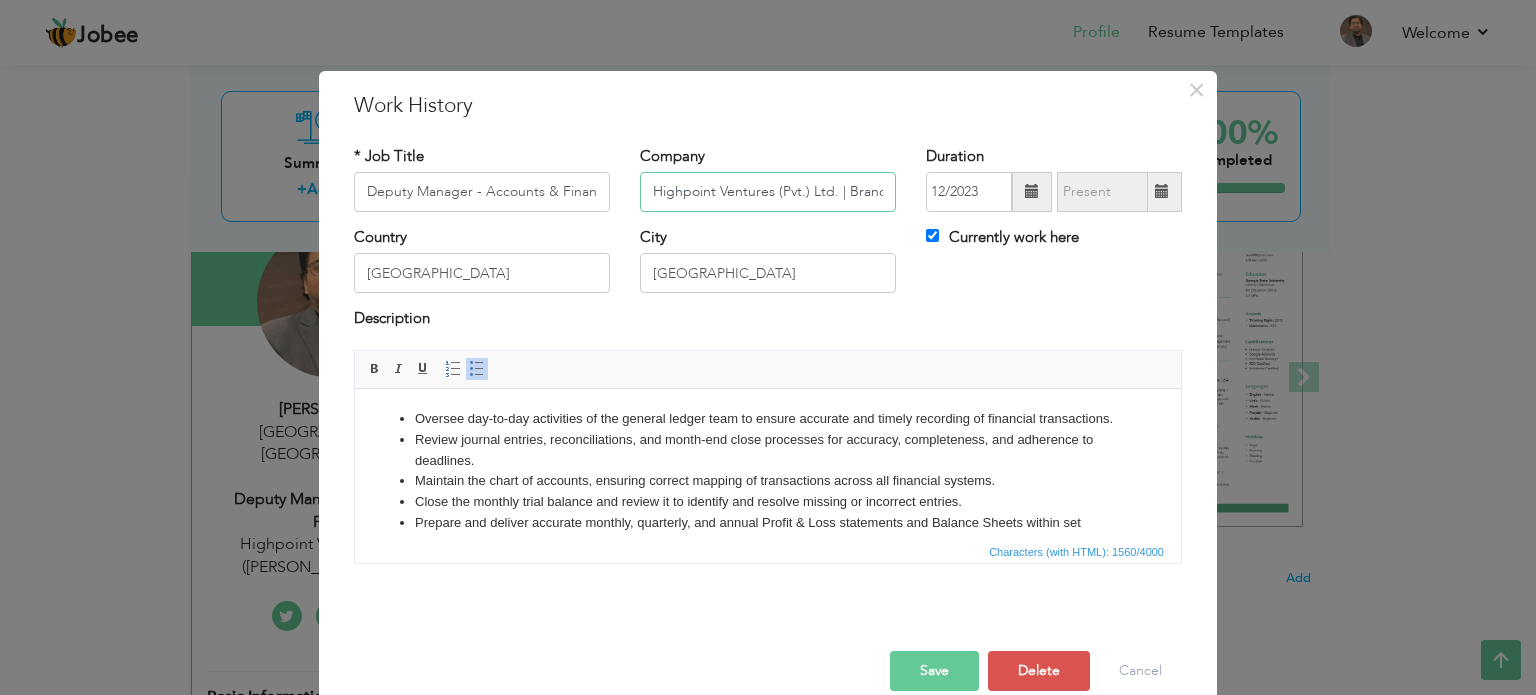 type on "Highpoint Ventures (Pvt.) Ltd. | Brands: Hopscotch & Carom" 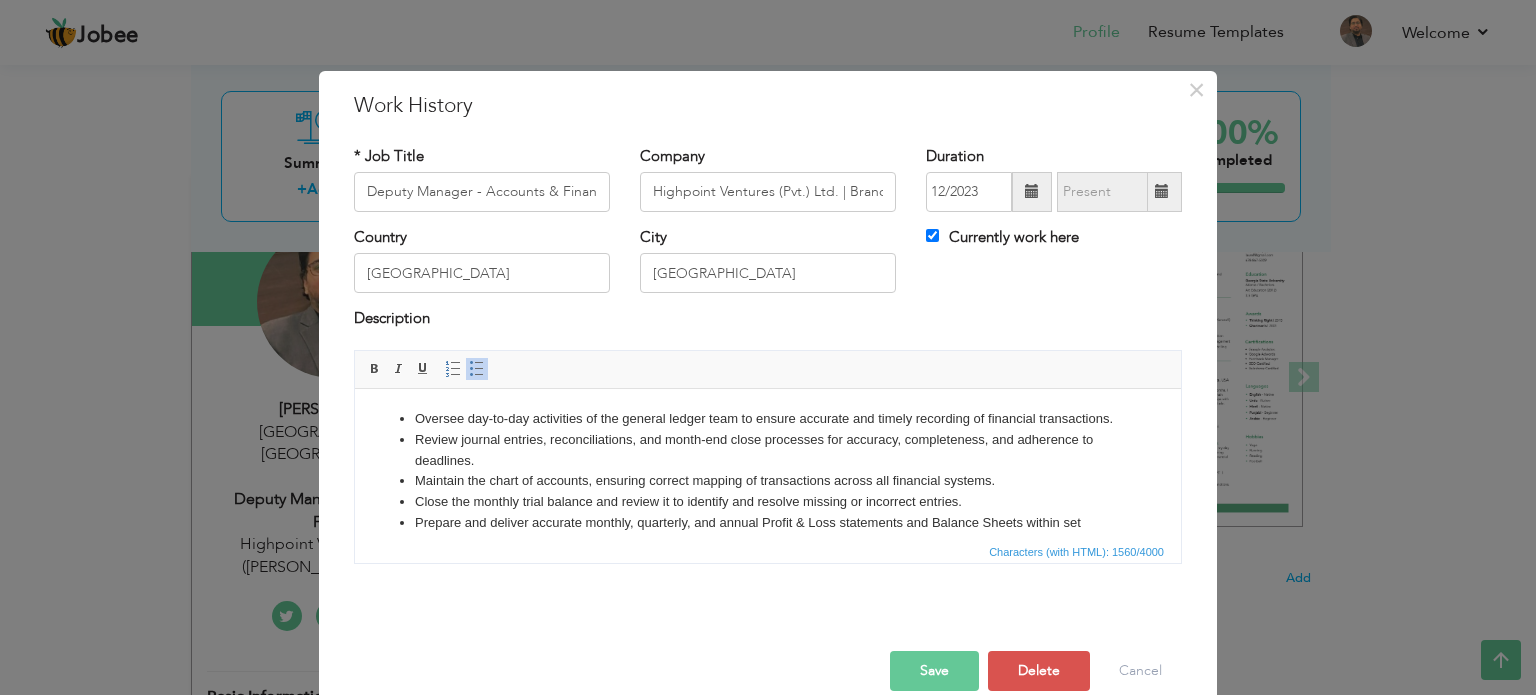 click on "Save" at bounding box center [934, 671] 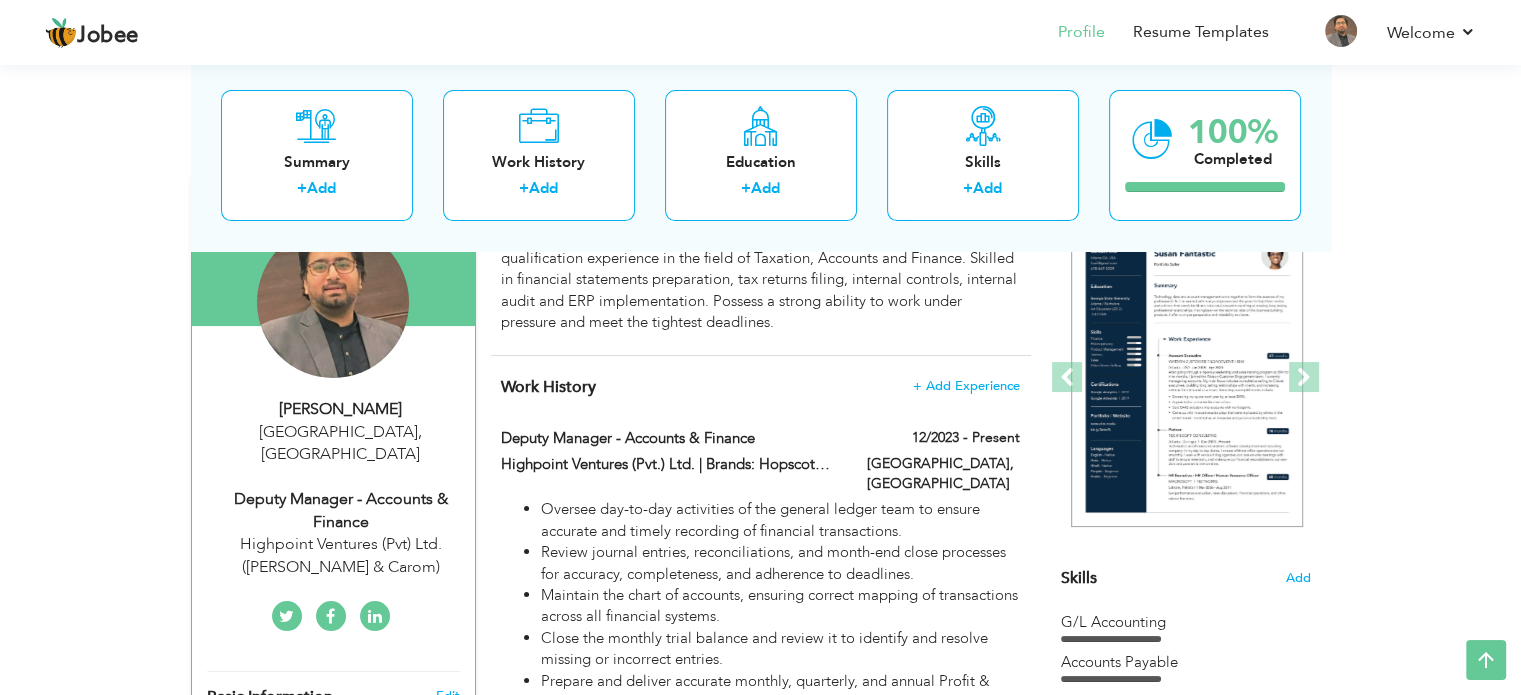 click on "Highpoint Ventures (Pvt) Ltd. (Hopscotch & Carom)" at bounding box center (341, 556) 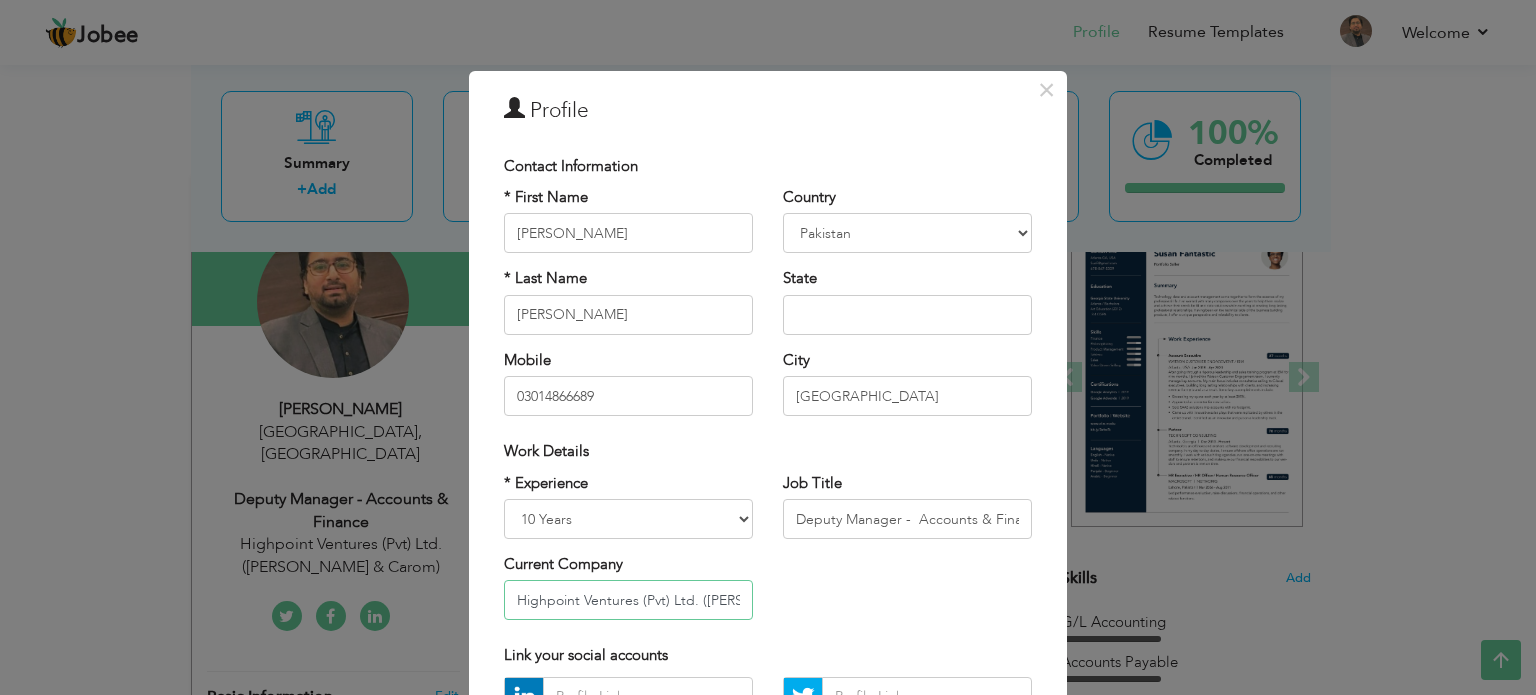 click on "Highpoint Ventures (Pvt) Ltd. (Hopscotch & Carom)" at bounding box center (628, 600) 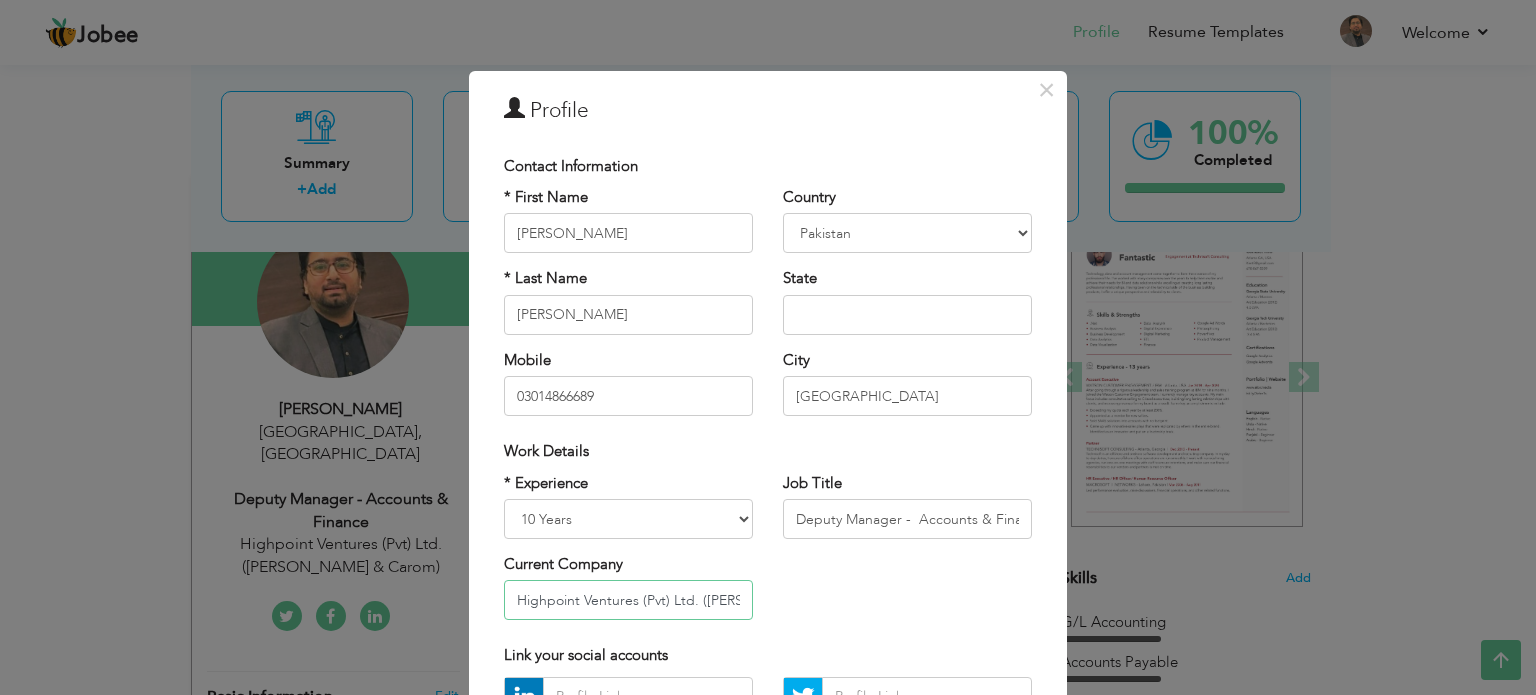paste on ".) Ltd. | Brands: Hopscotch & Carom" 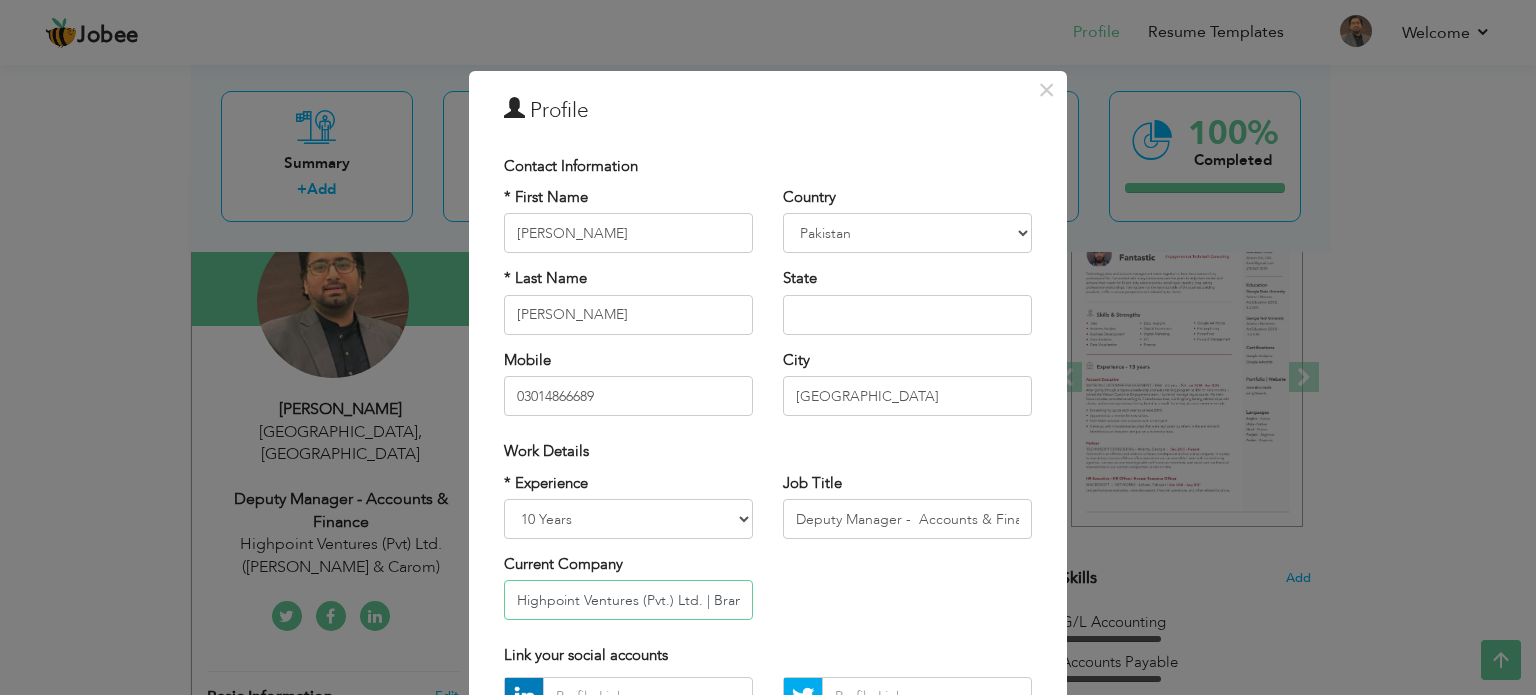 scroll, scrollTop: 0, scrollLeft: 144, axis: horizontal 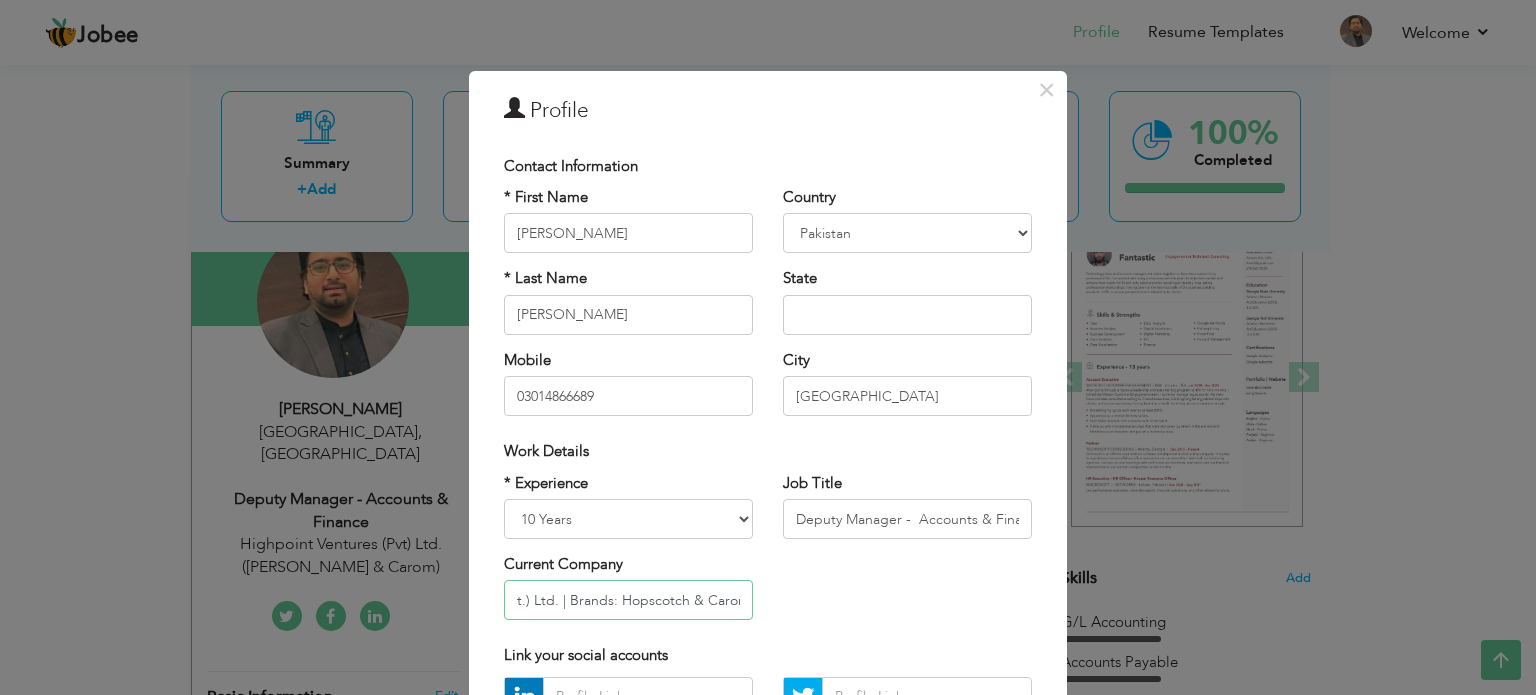 type on "Highpoint Ventures (Pvt.) Ltd. | Brands: Hopscotch & Carom" 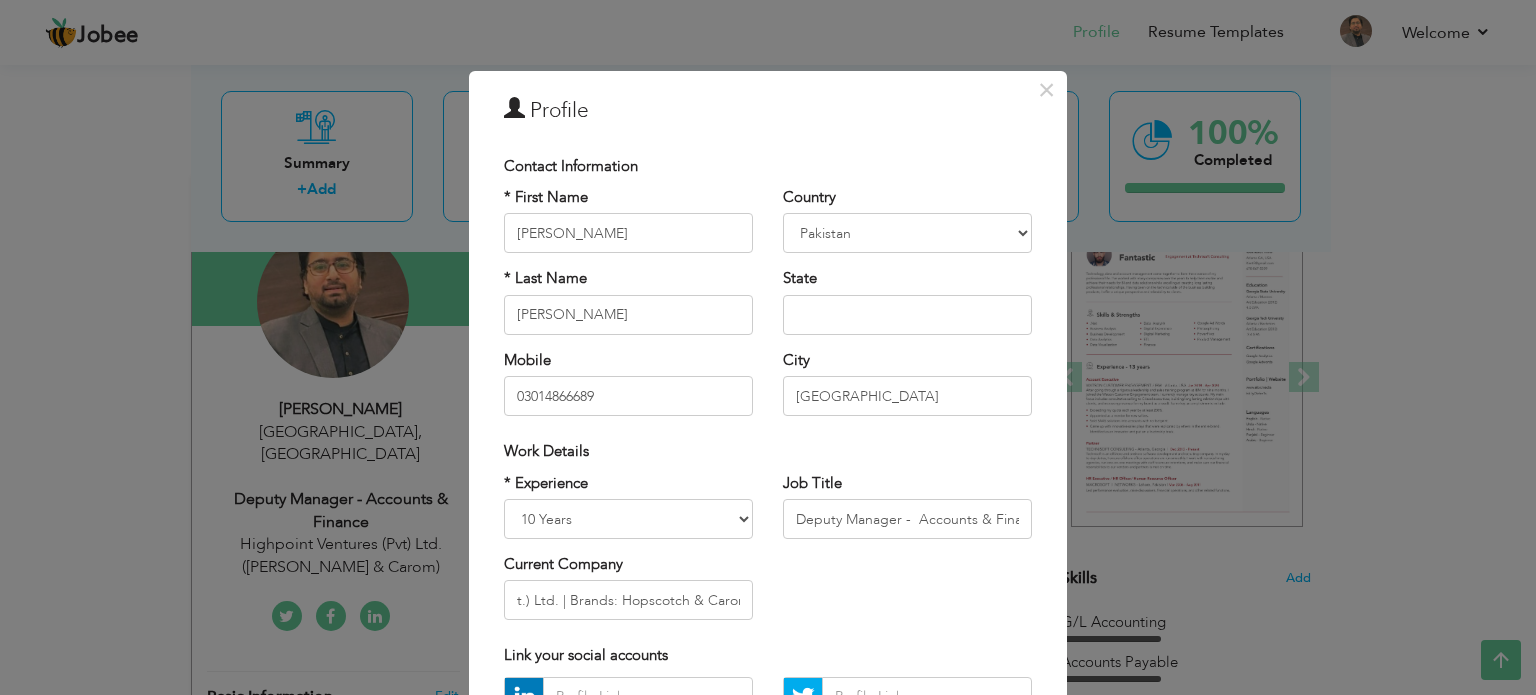 scroll, scrollTop: 0, scrollLeft: 0, axis: both 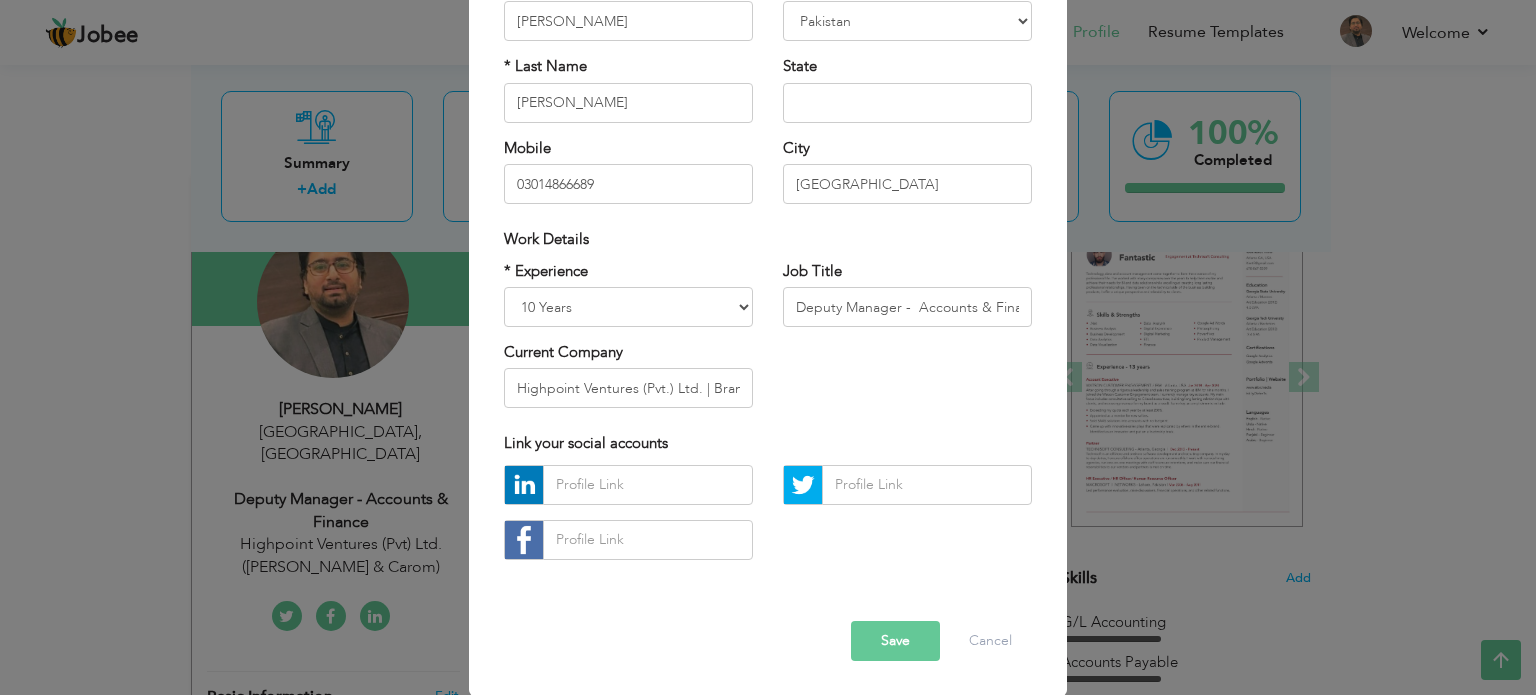 click on "Save" at bounding box center (895, 641) 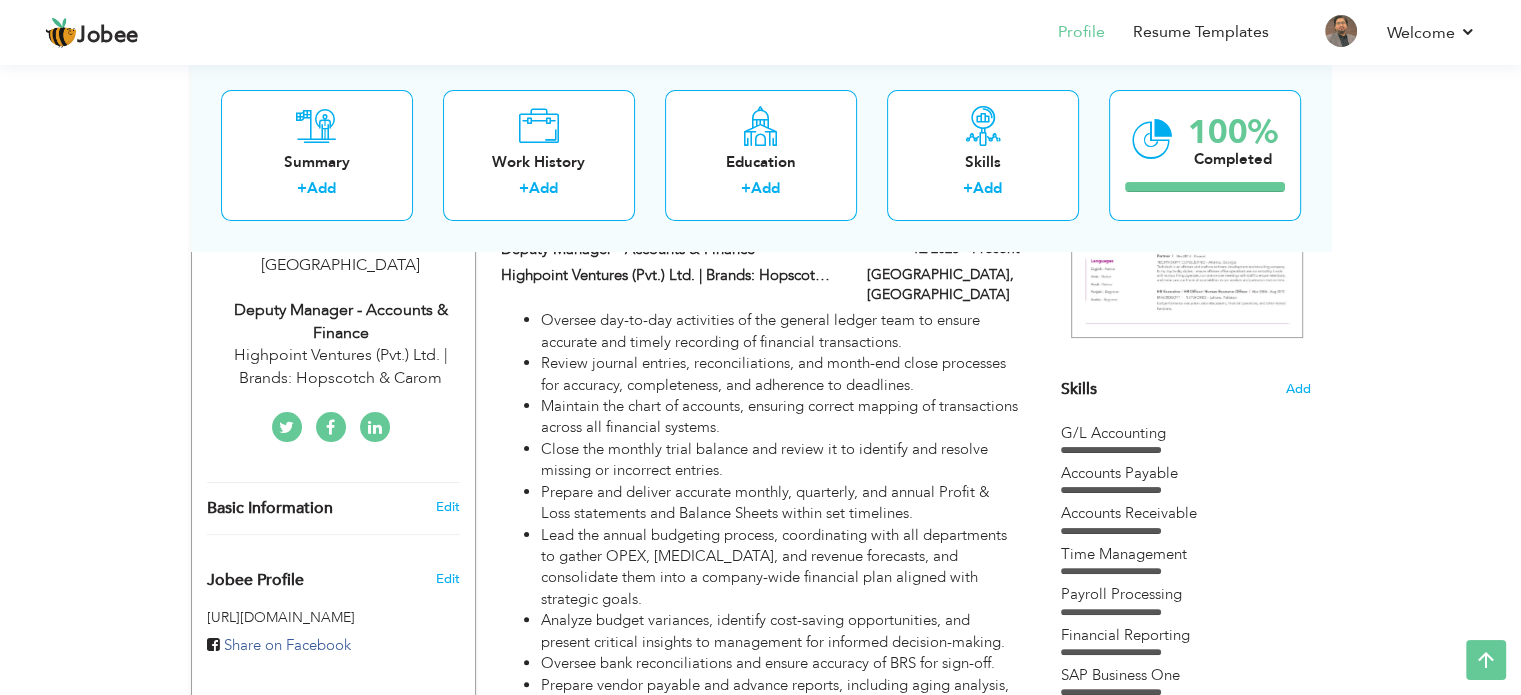 scroll, scrollTop: 0, scrollLeft: 0, axis: both 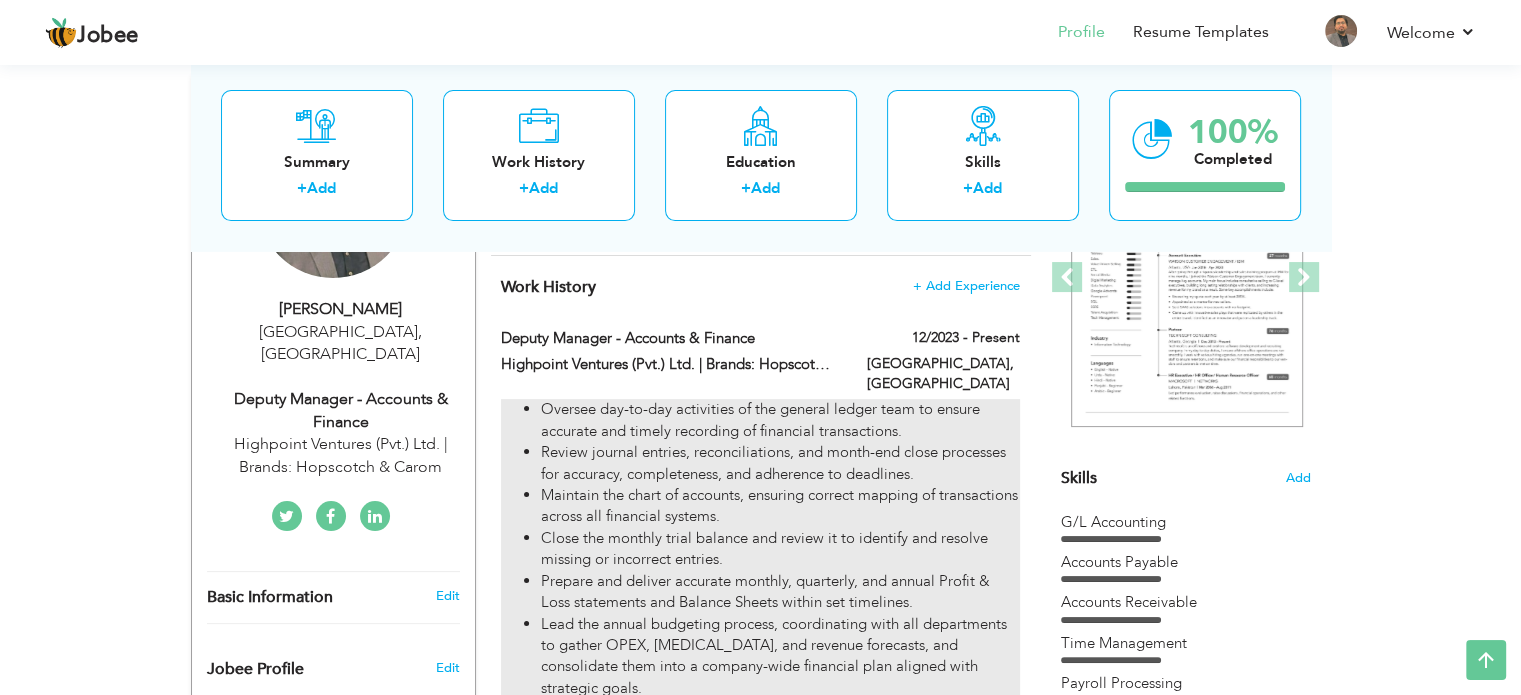 click on "Close the monthly trial balance and review it to identify and resolve missing or incorrect entries." at bounding box center [780, 549] 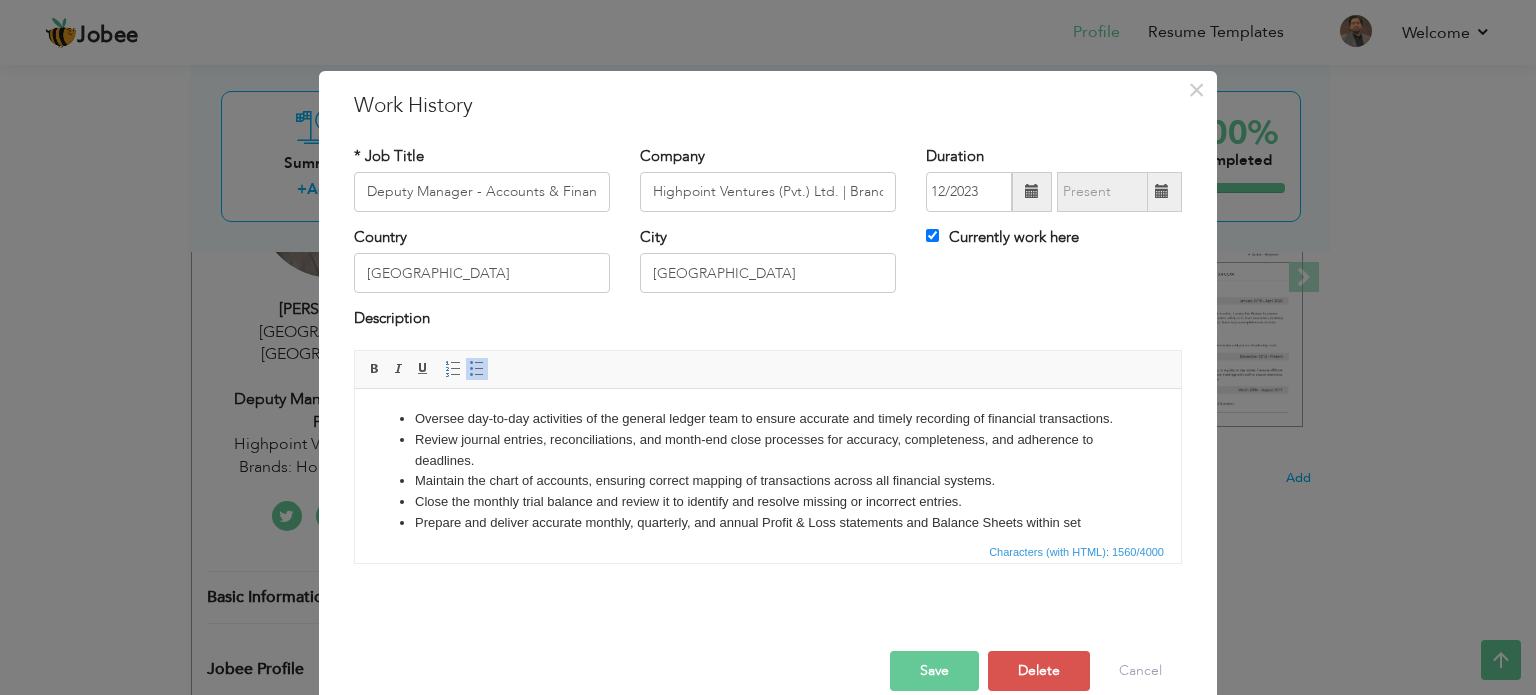 click on "Close the monthly trial balance and review it to identify and resolve missing or incorrect entries." at bounding box center [768, 501] 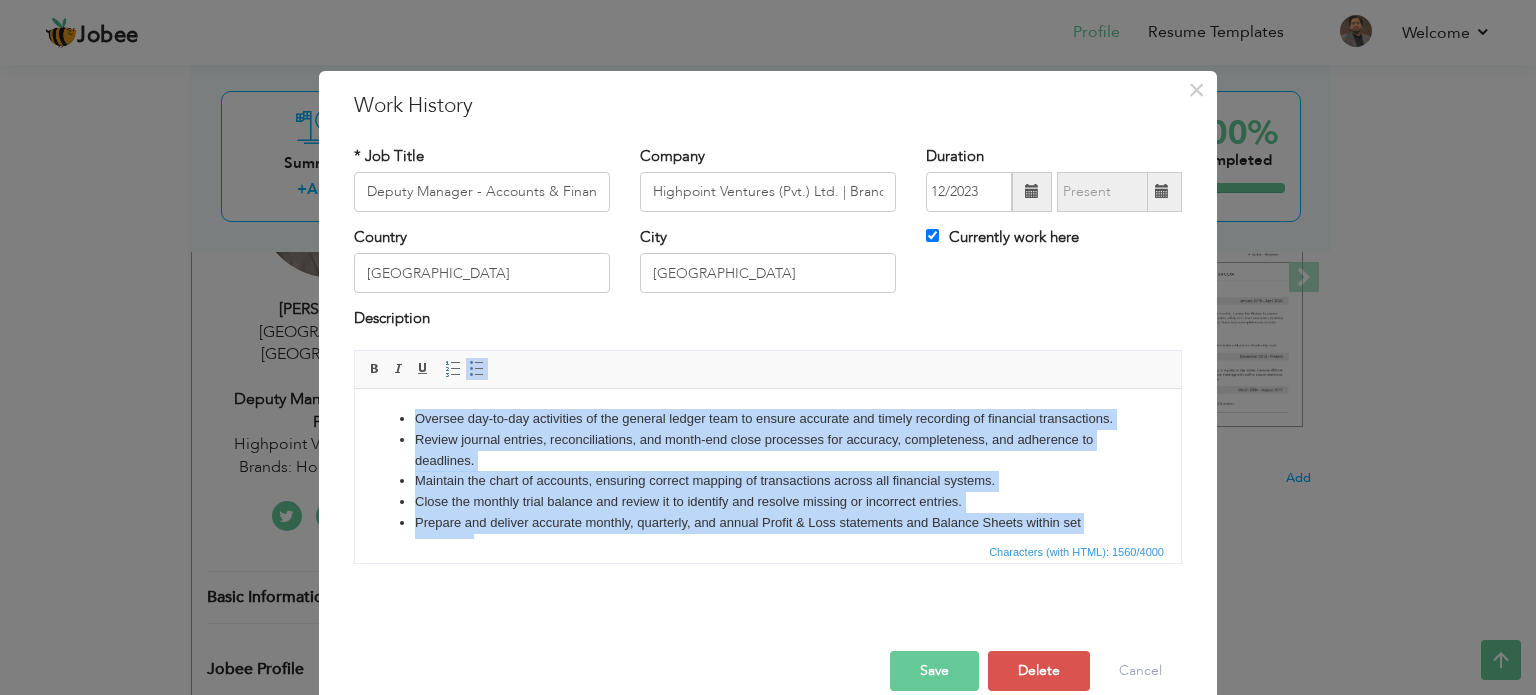copy on "Oversee day-to-day activities of the general ledger team to ensure accurate and timely recording of financial transactions. Review journal entries, reconciliations, and month-end close processes for accuracy, completeness, and adherence to deadlines. Maintain the chart of accounts, ensuring correct mapping of transactions across all financial systems. Close the monthly trial balance and review it to identify and resolve missing or incorrect entries. Prepare and deliver accurate monthly, quarterly, and annual Profit & Loss statements and Balance Sheets within set timelines. Lead the annual budgeting process, coordinating with all departments to gather OPEX, CAPEX, and revenue forecasts, and consolidate them into a company-wide financial plan aligned with strategic goals. Analyze budget variances, identify cost-saving opportunities, and present critical insights to management for informed decision-making. Oversee bank reconciliations and ensure accuracy of BRS for sign-off. Prepare vendor payable and advance..." 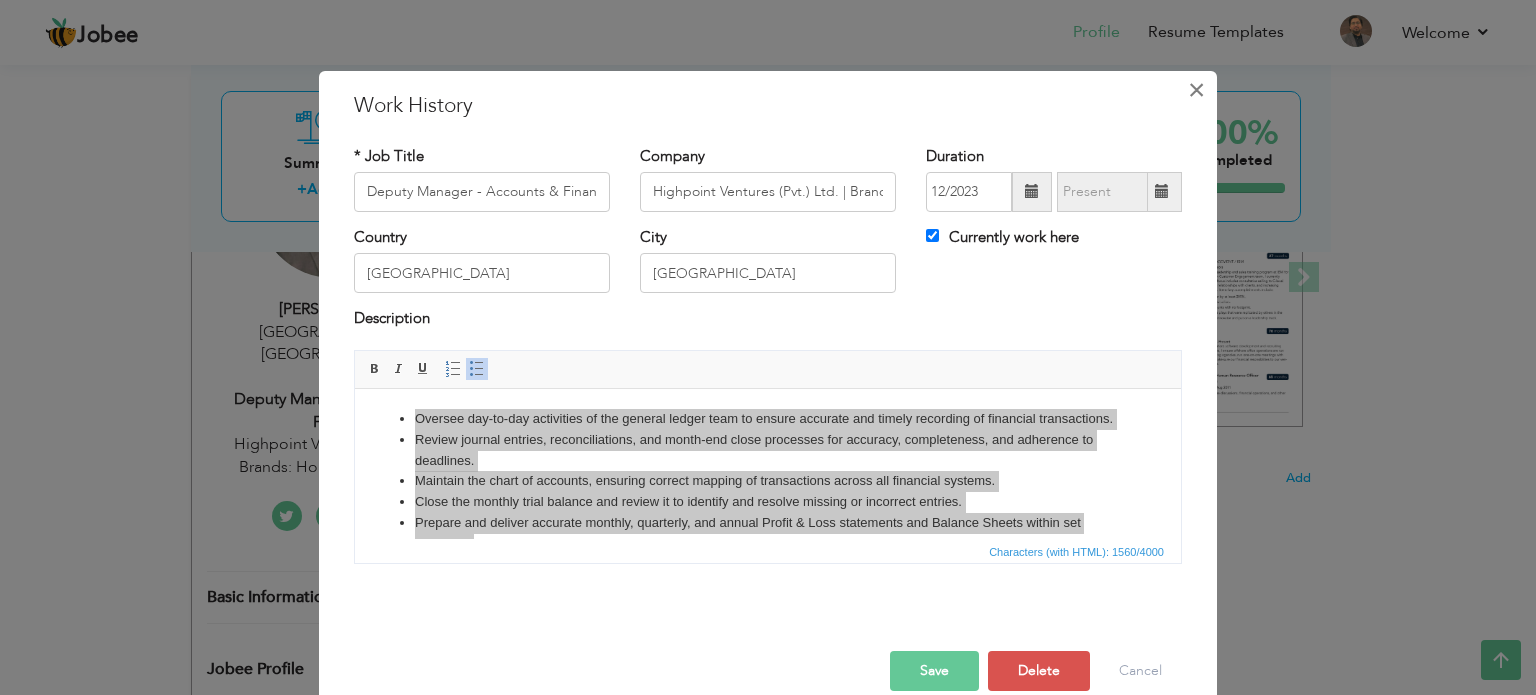 click on "×" at bounding box center (1196, 90) 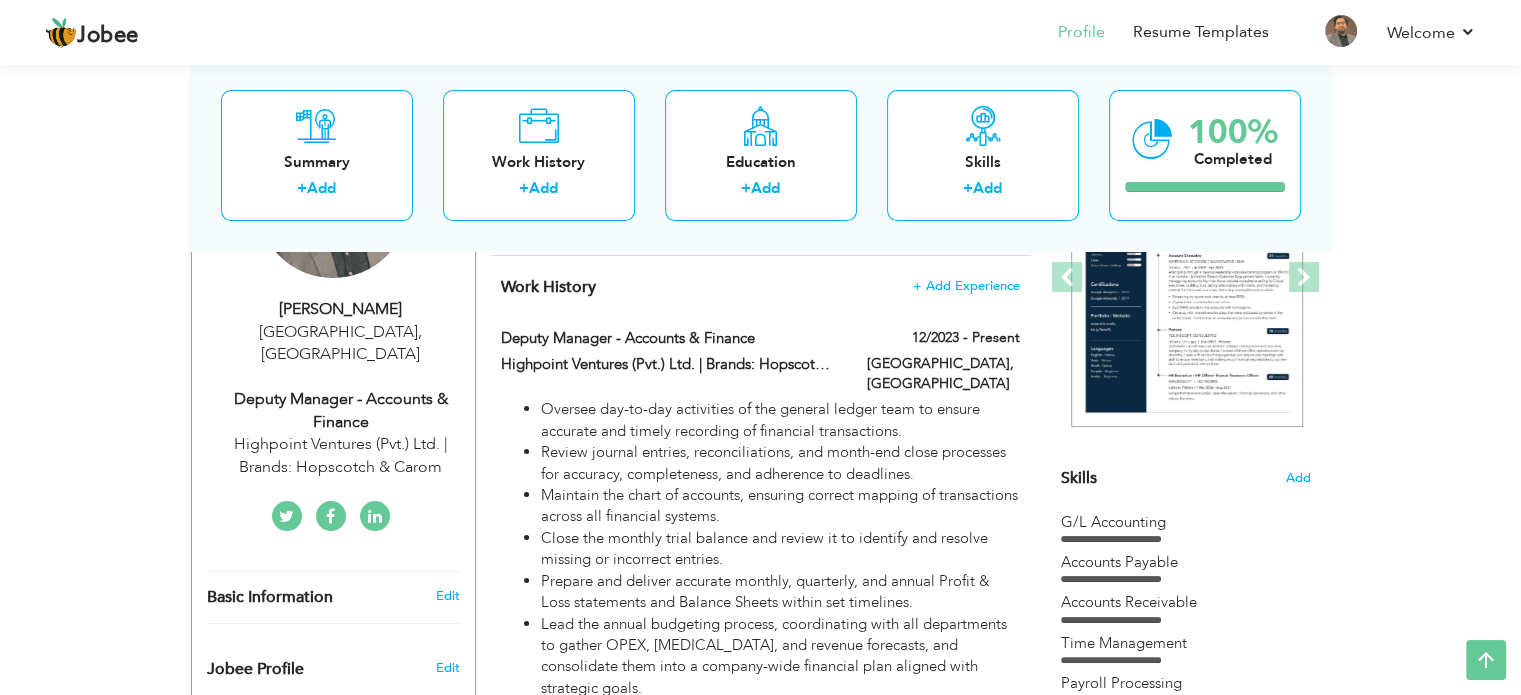 scroll, scrollTop: 62, scrollLeft: 0, axis: vertical 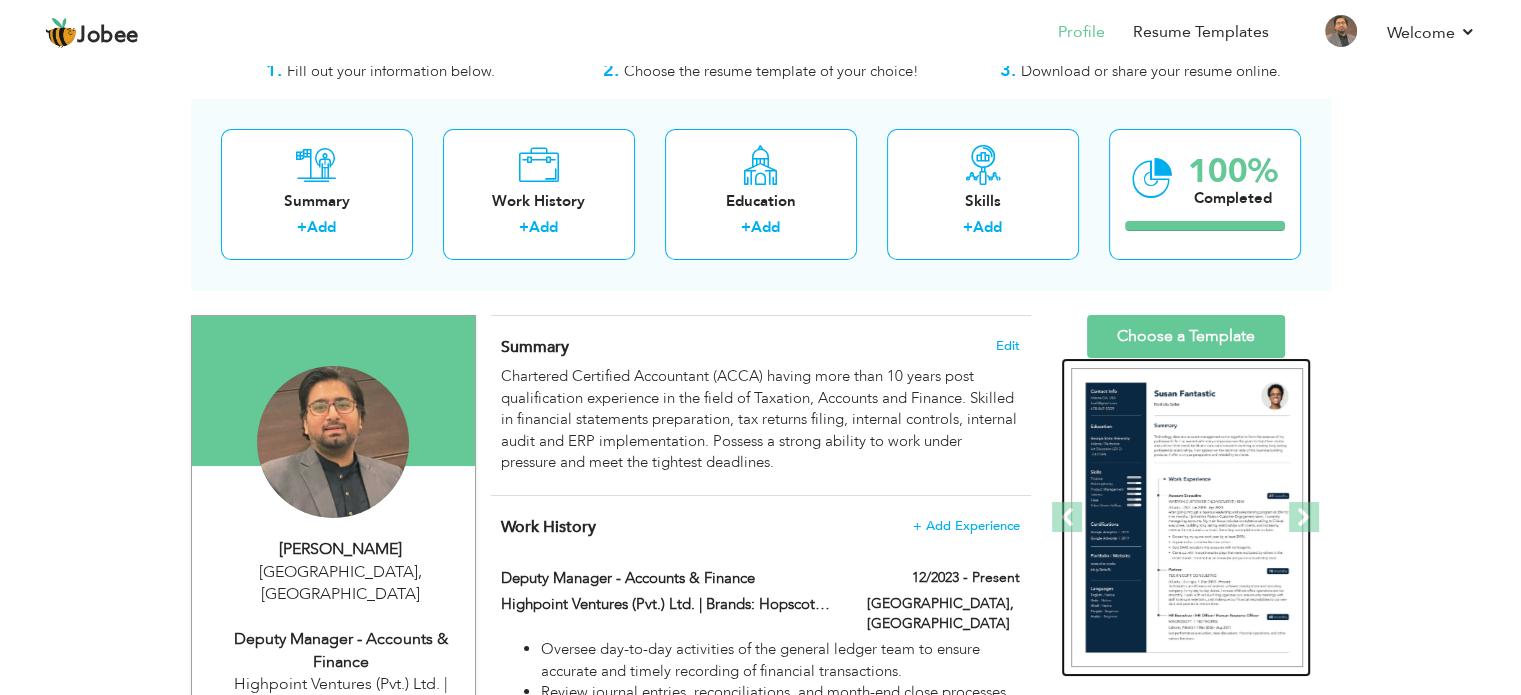 click at bounding box center [1187, 518] 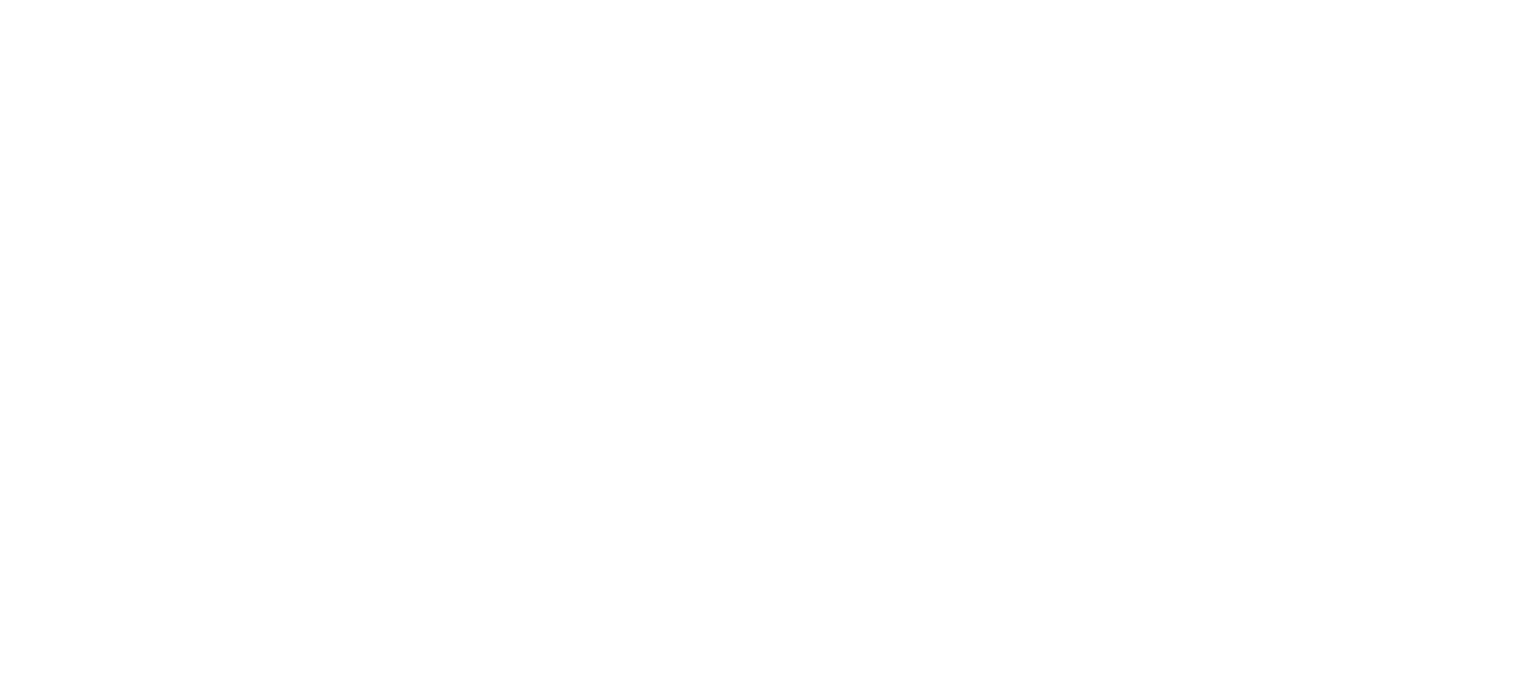 scroll, scrollTop: 0, scrollLeft: 0, axis: both 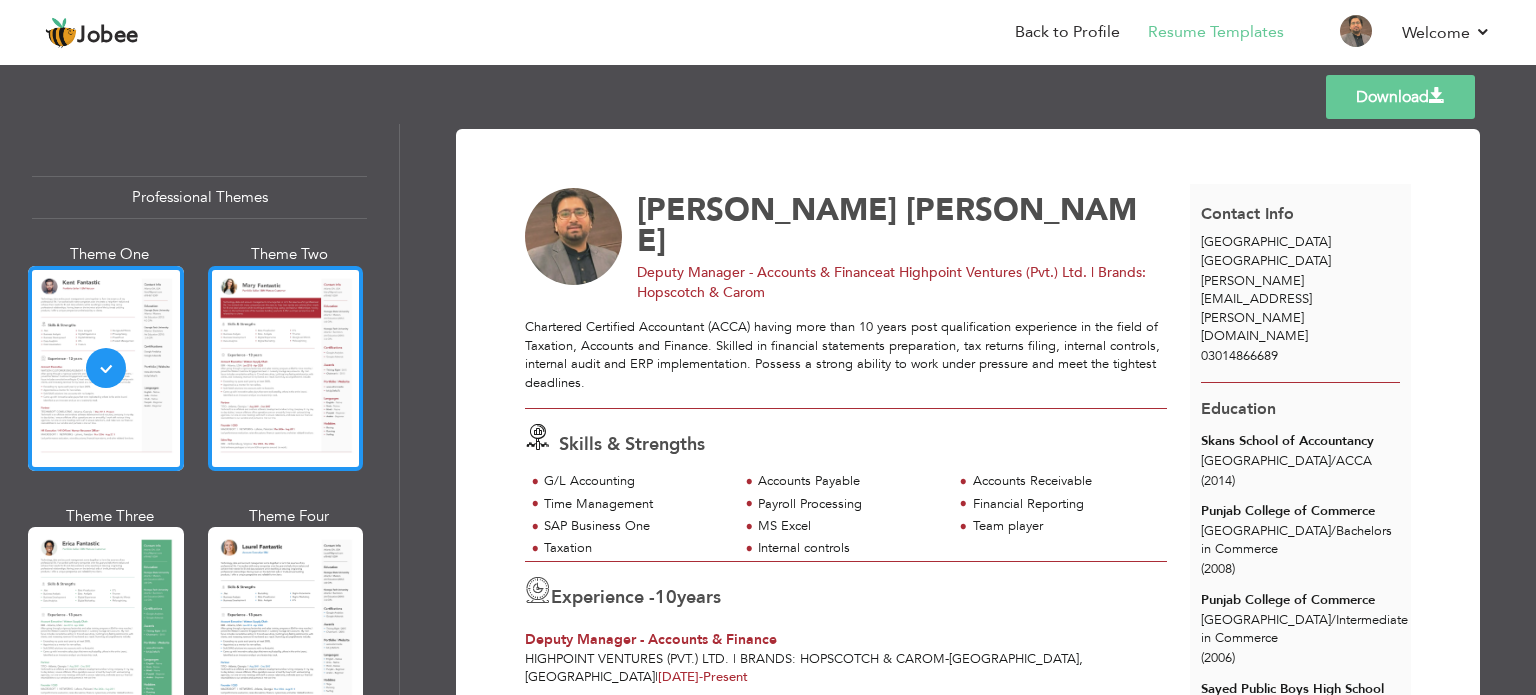 click at bounding box center [286, 368] 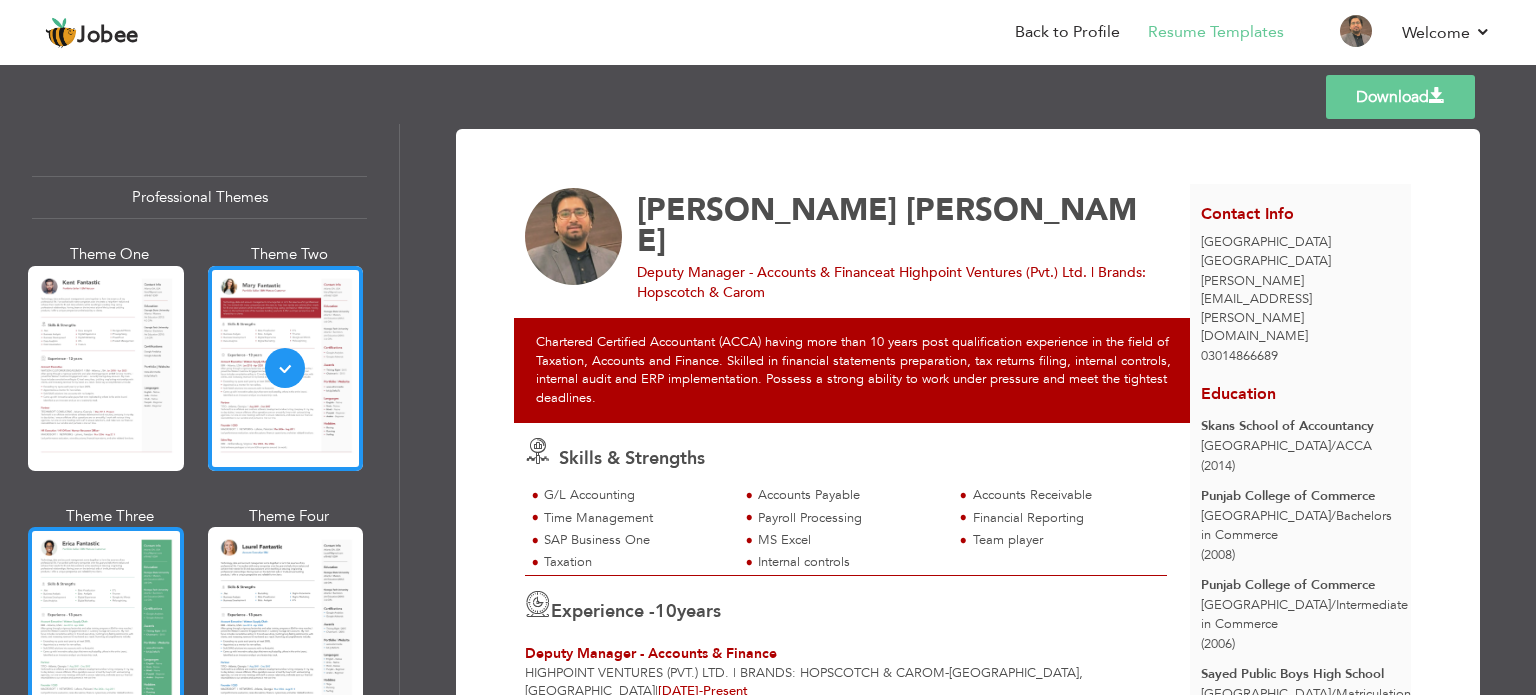 click at bounding box center [106, 629] 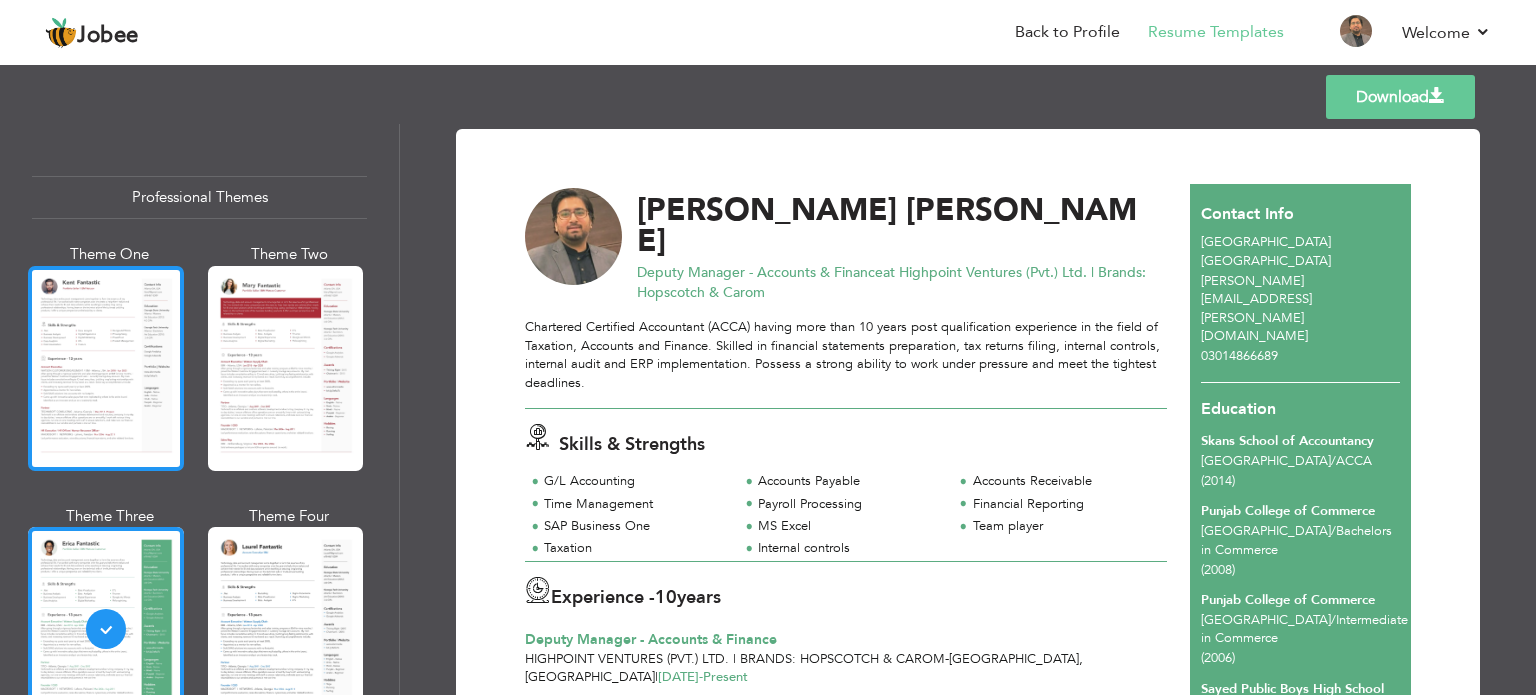 click at bounding box center [106, 368] 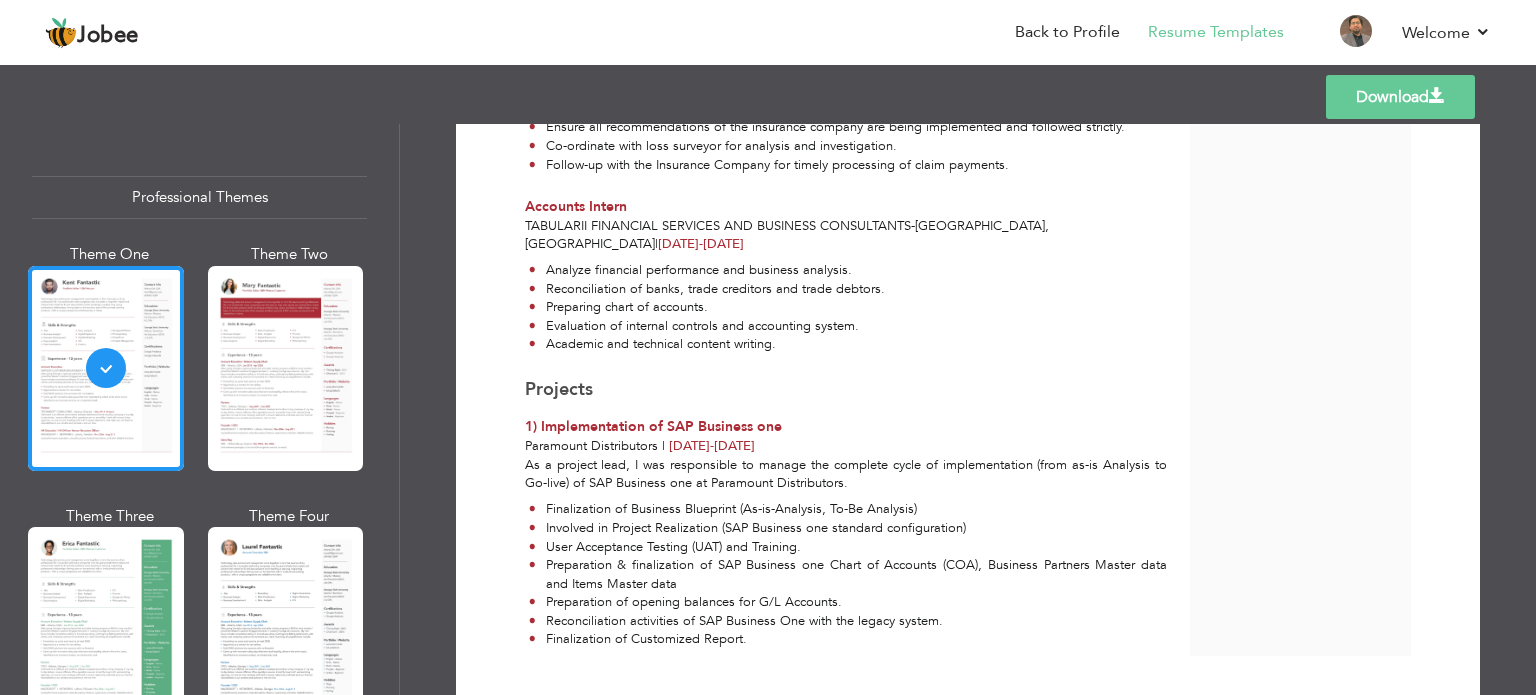 scroll, scrollTop: 0, scrollLeft: 0, axis: both 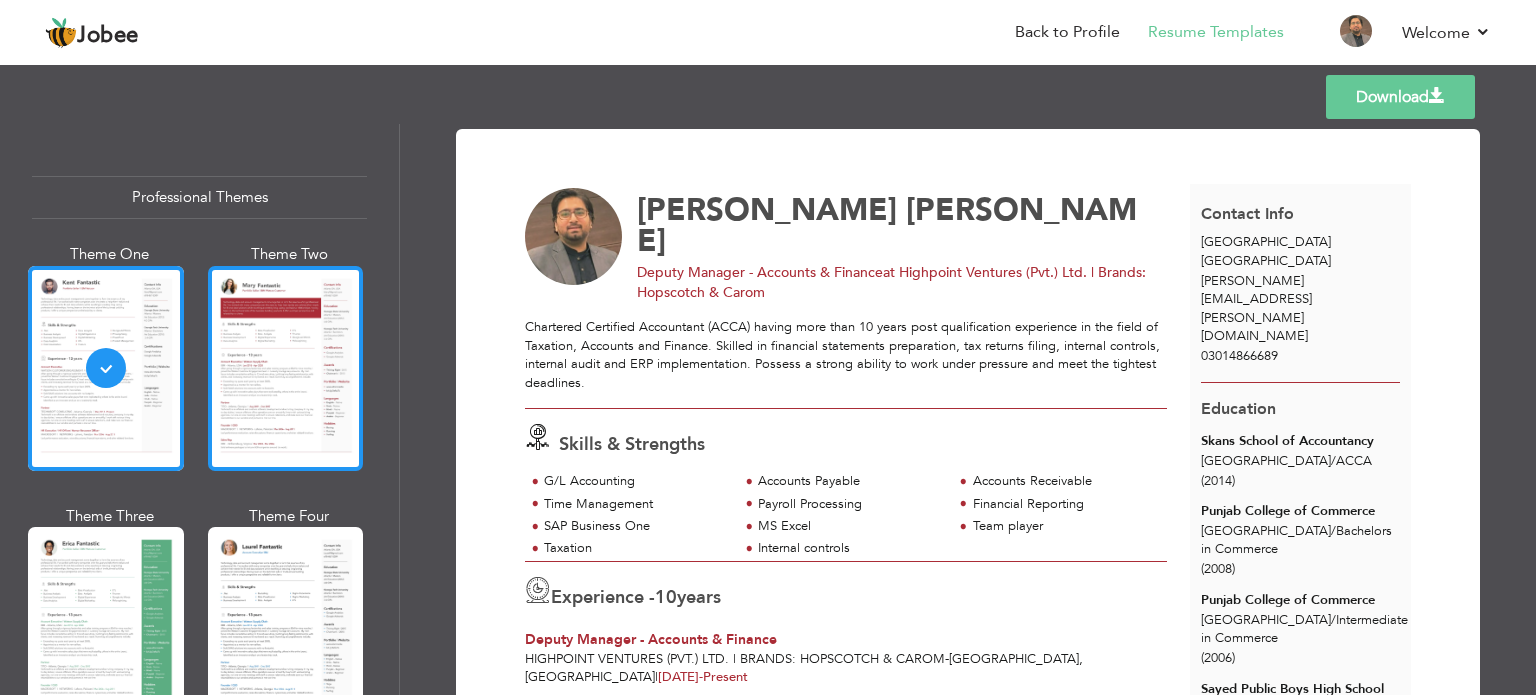 click at bounding box center (286, 368) 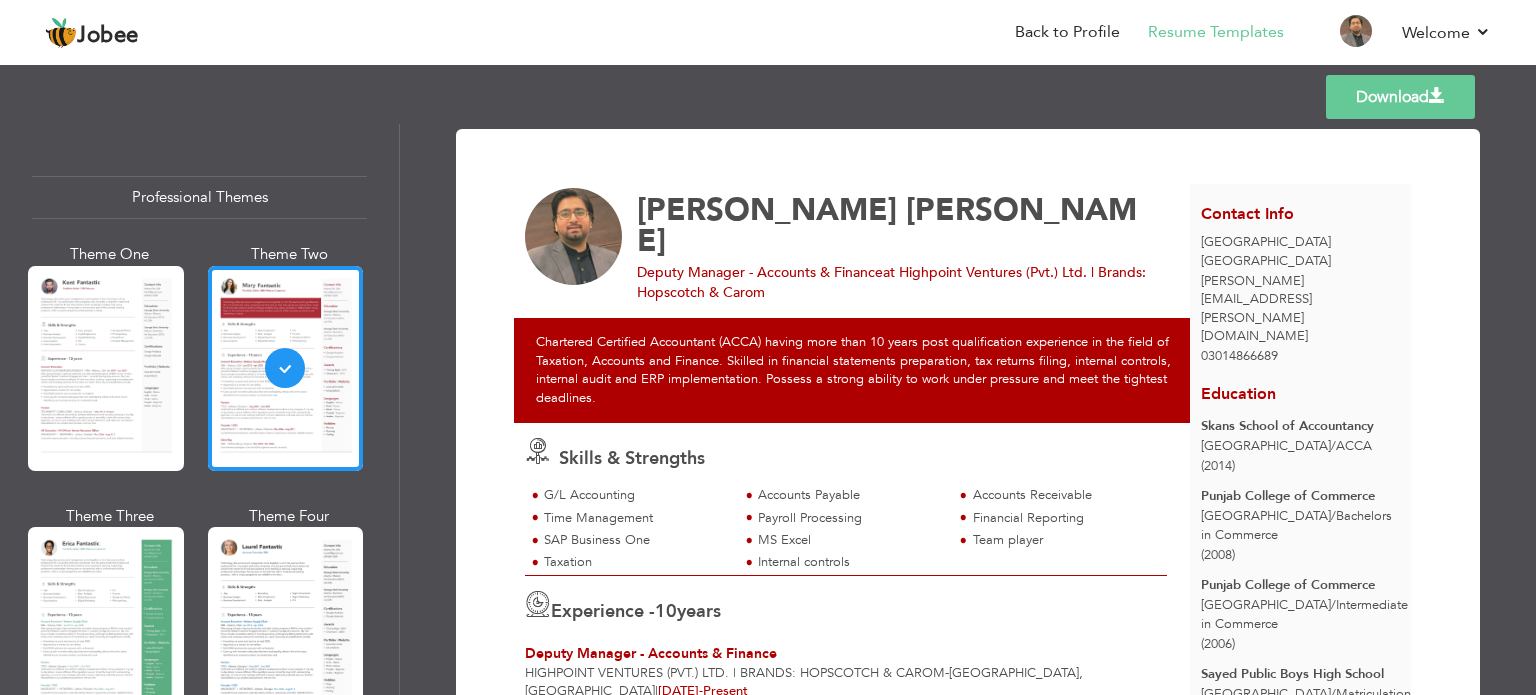 drag, startPoint x: 399, startPoint y: 177, endPoint x: 399, endPoint y: 207, distance: 30 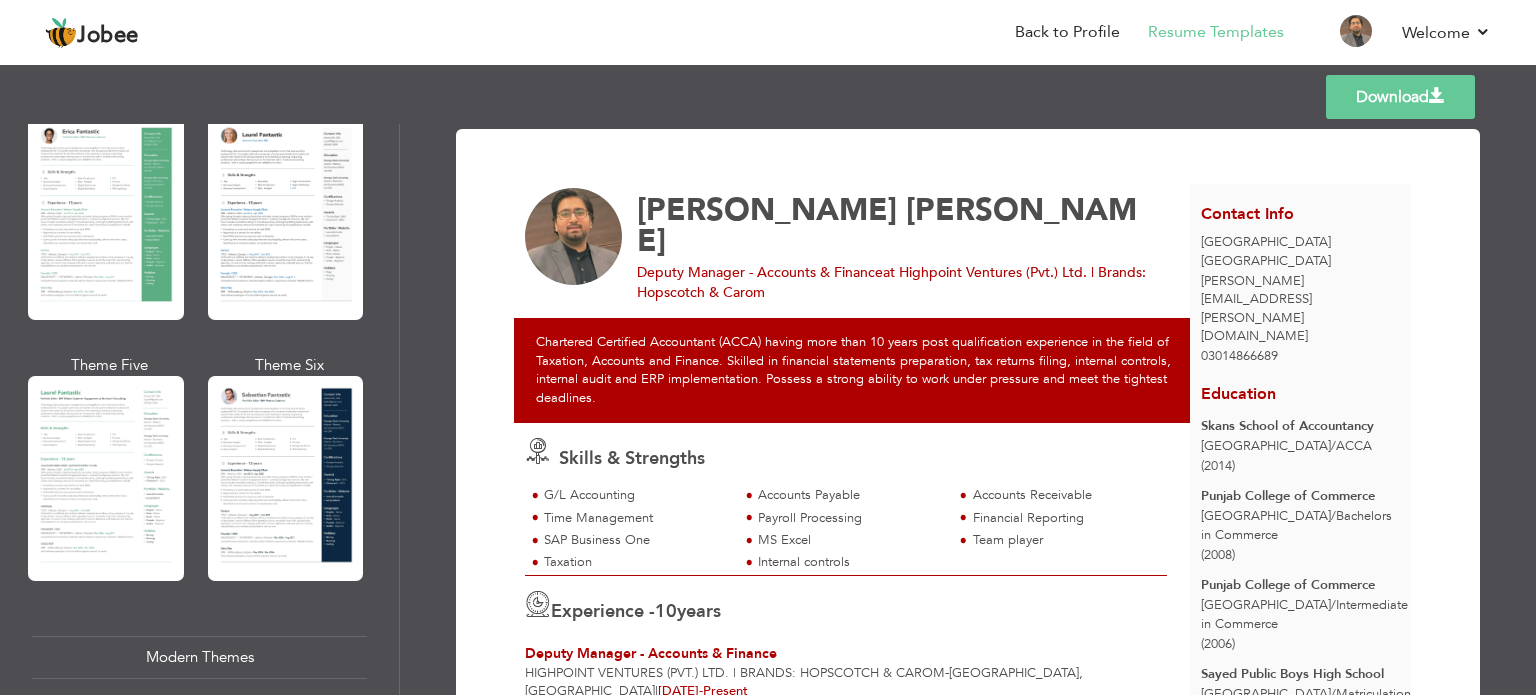 scroll, scrollTop: 423, scrollLeft: 0, axis: vertical 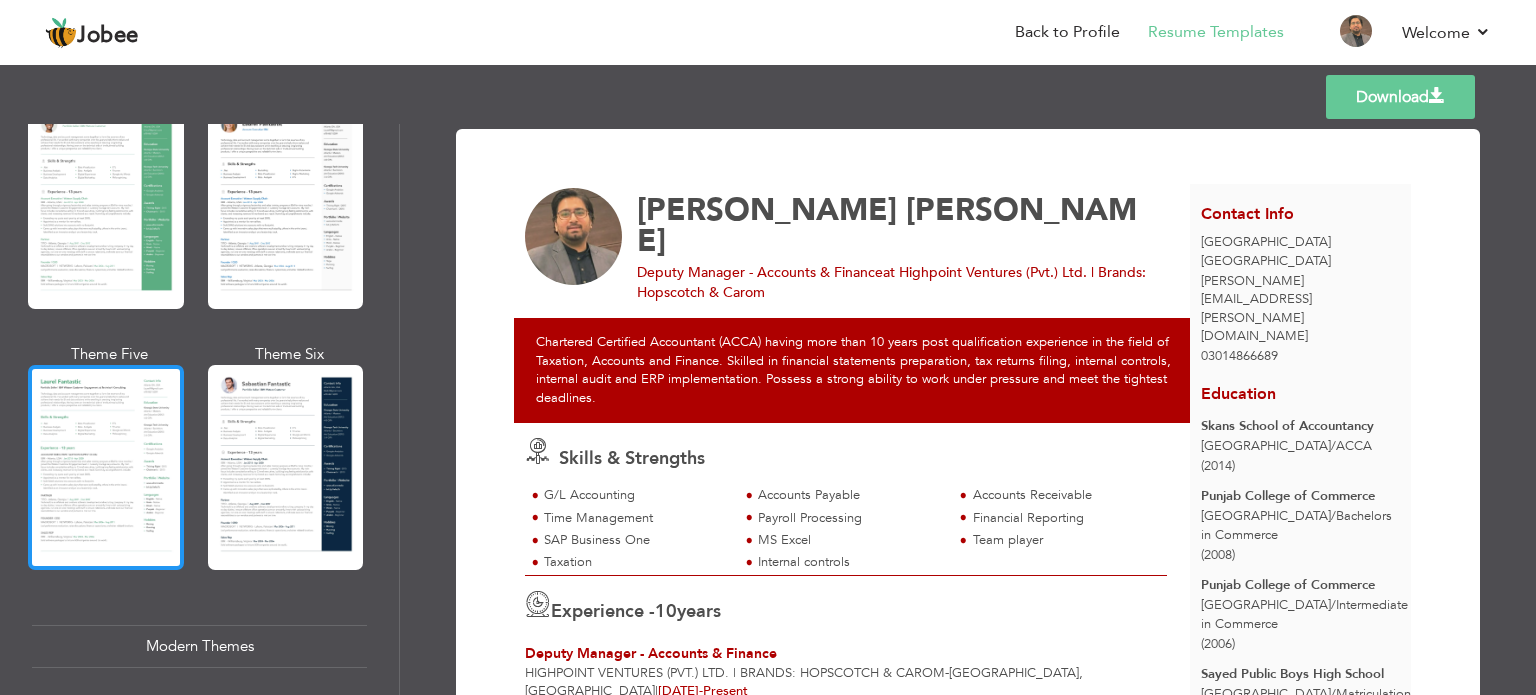 click at bounding box center (106, 467) 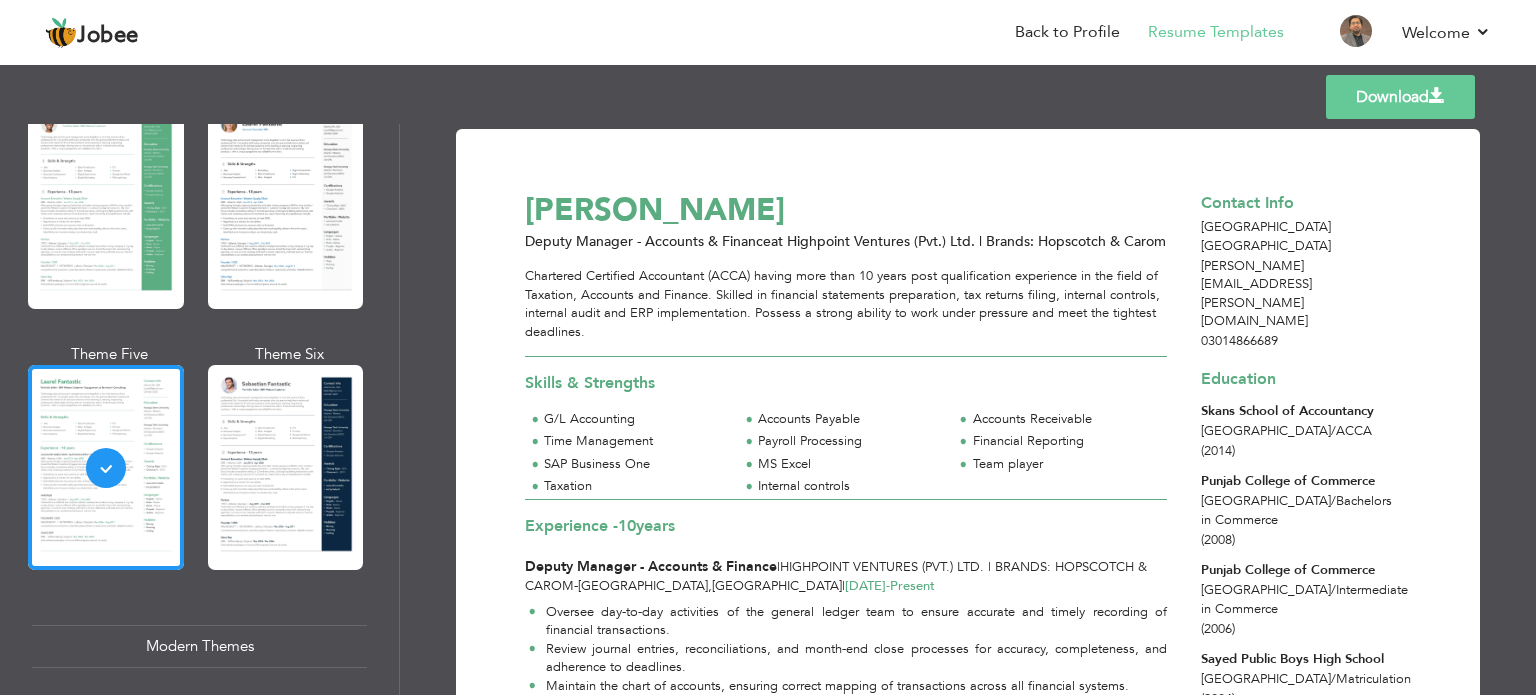 click at bounding box center (286, 467) 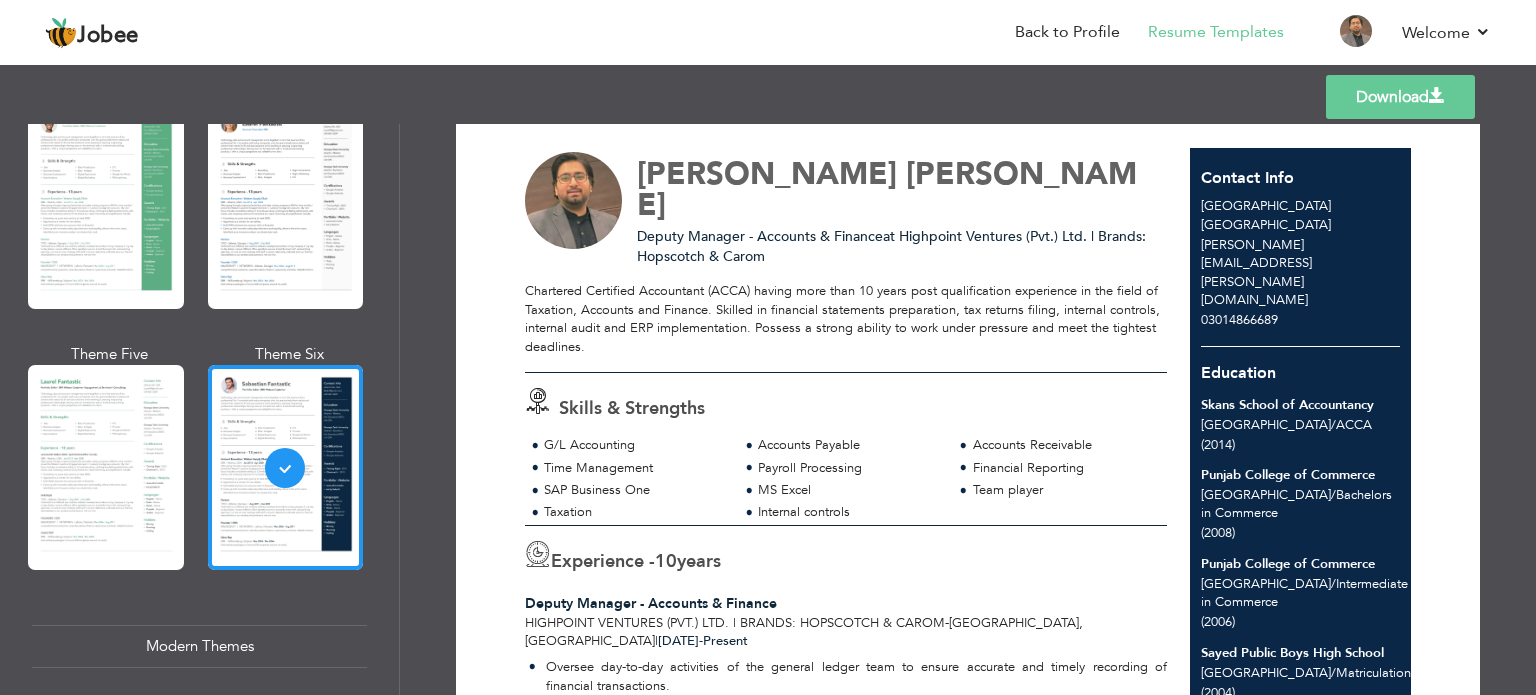 scroll, scrollTop: 0, scrollLeft: 0, axis: both 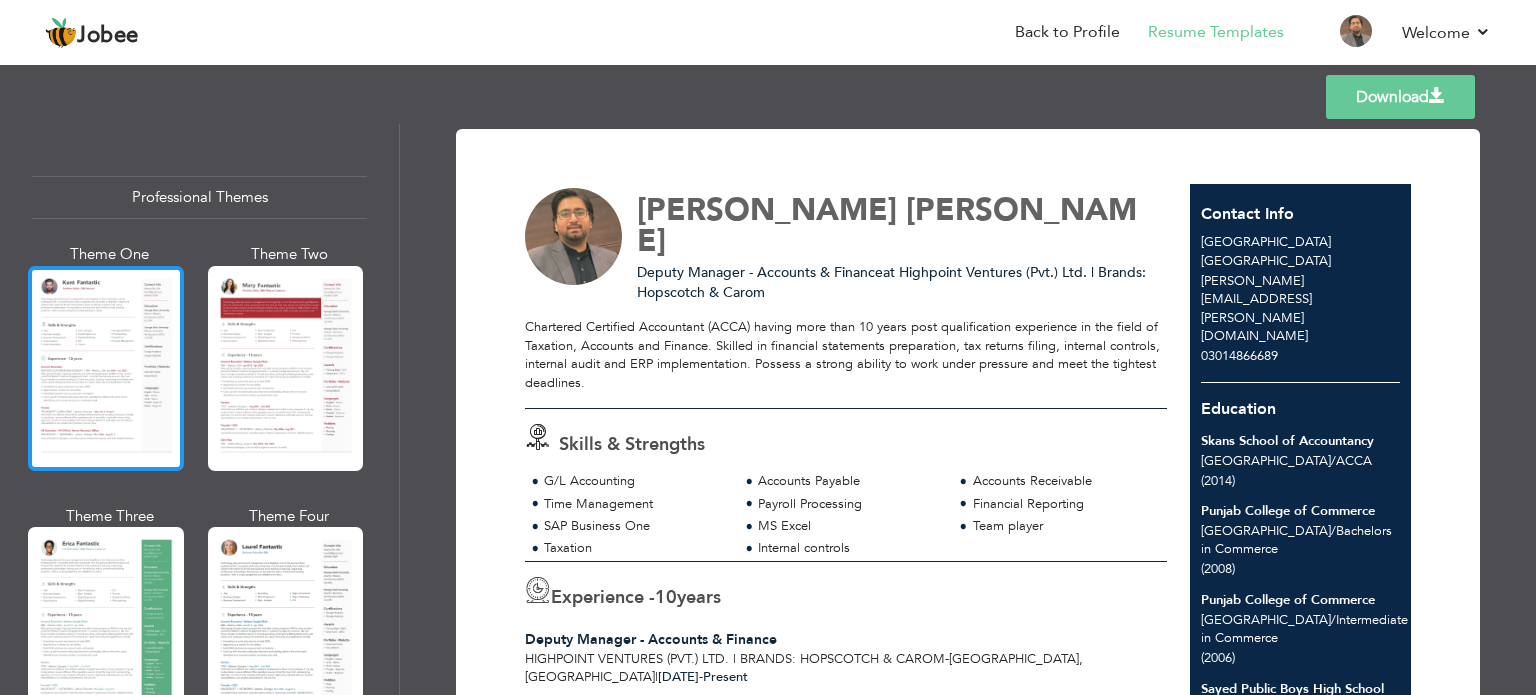 click at bounding box center [106, 368] 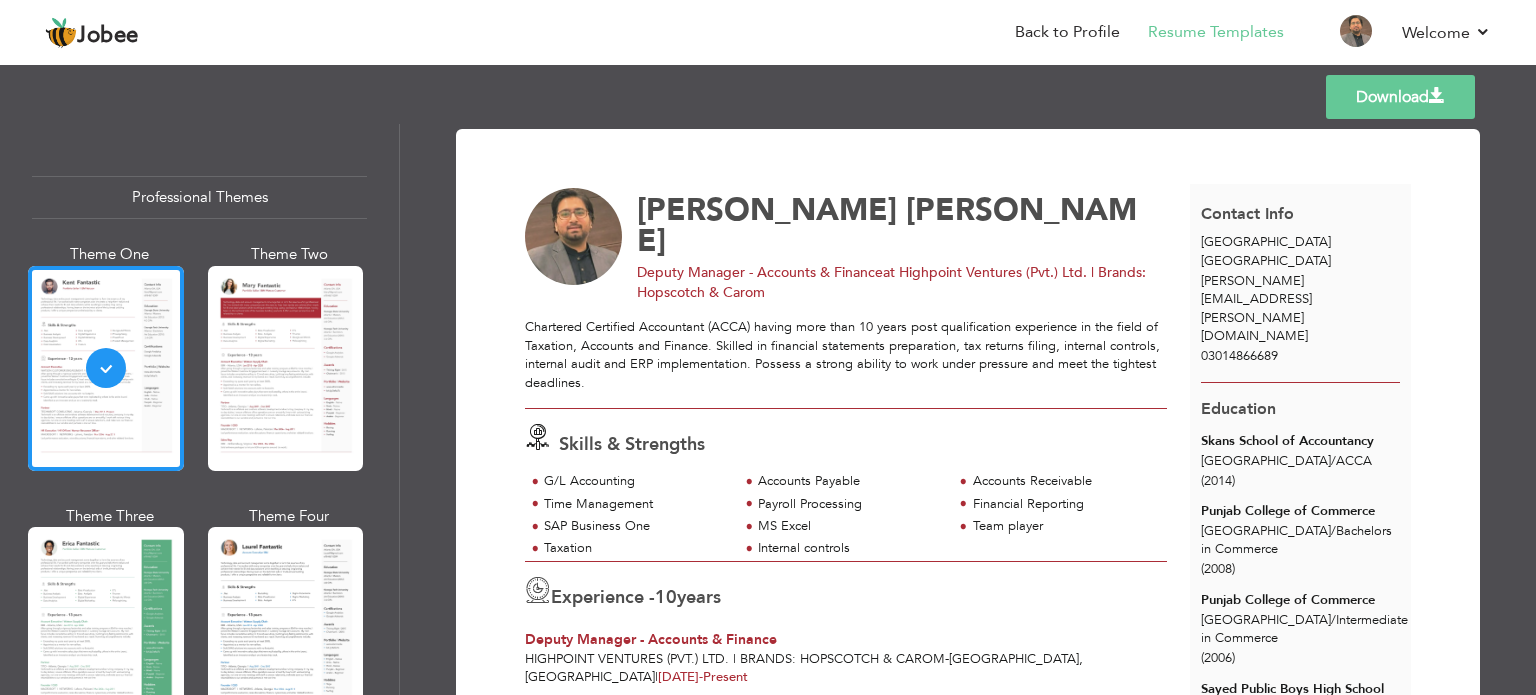 click on "Download" at bounding box center [1400, 97] 